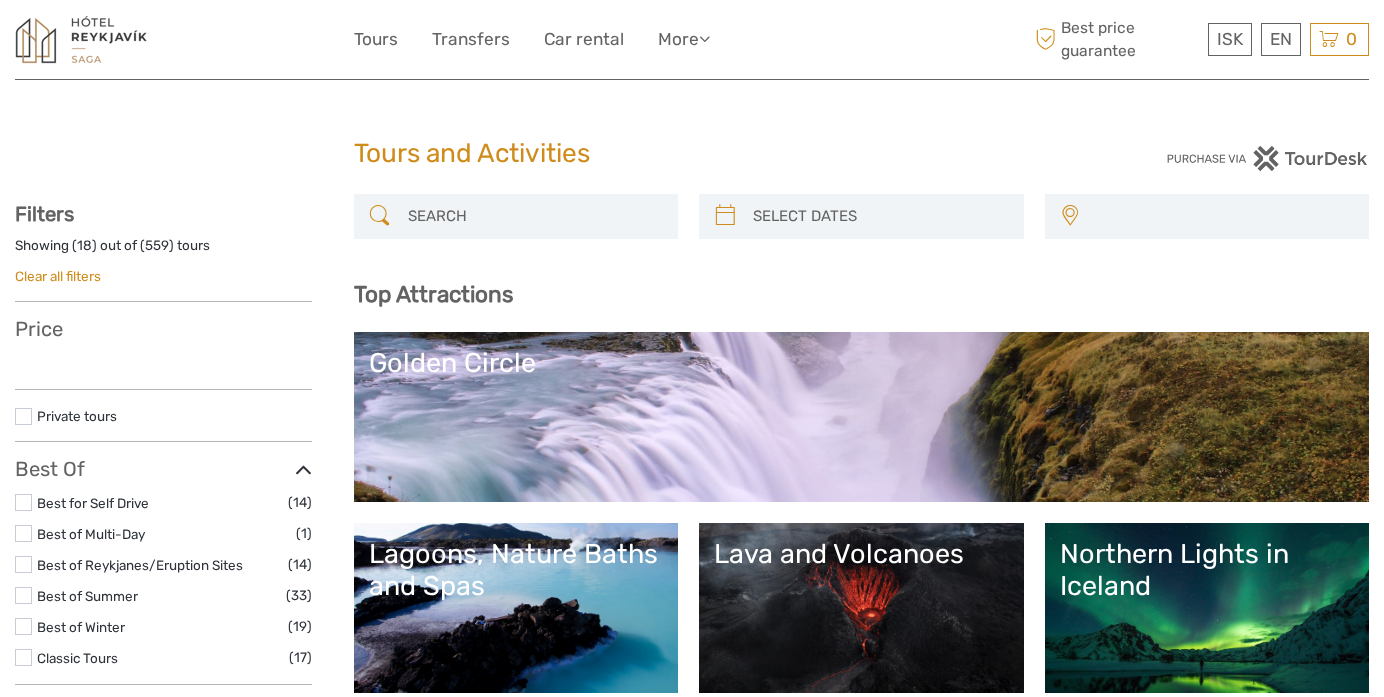 scroll, scrollTop: 0, scrollLeft: 0, axis: both 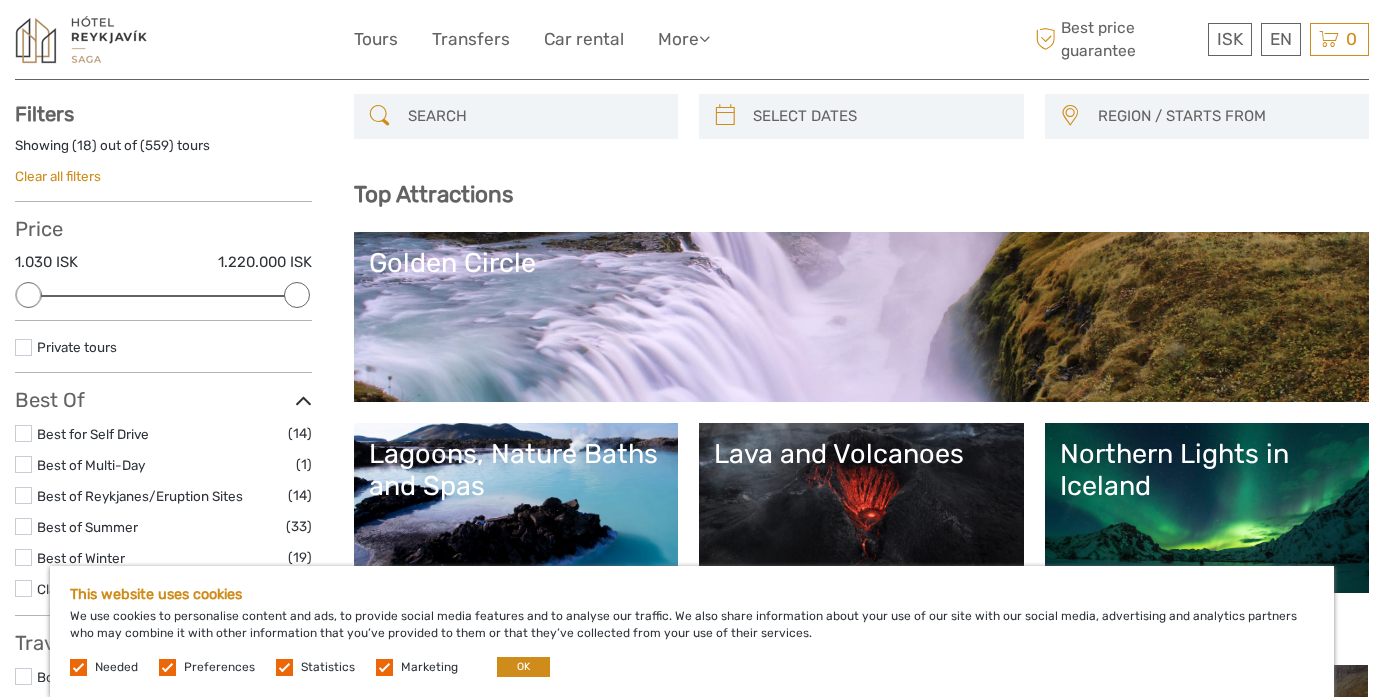 click on "This website uses cookies
We use cookies to personalise content and ads, to provide social media features and to analyse our traffic. We also share information about your use of our site with our social media, advertising and analytics partners who may combine it with other information that you’ve provided to them or that they’ve collected from your use of their services.
Needed
Preferences
Statistics
Marketing
OK" at bounding box center (692, 631) 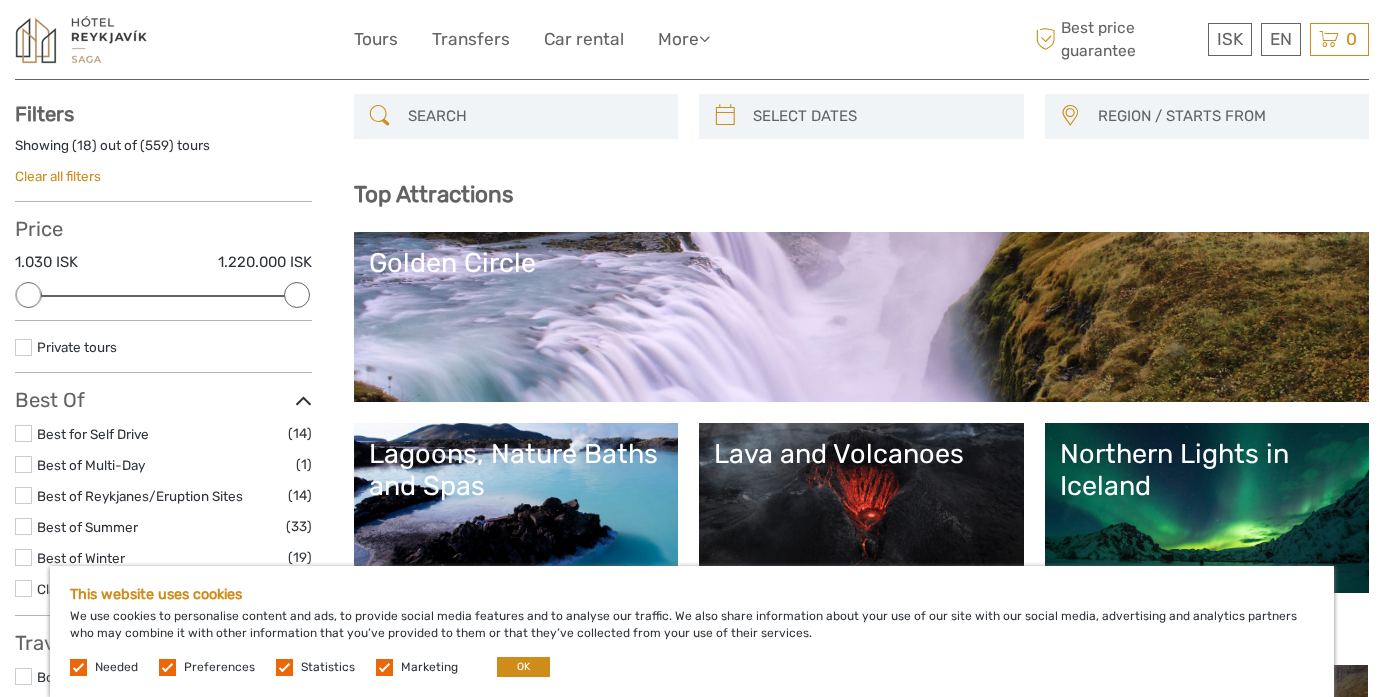 click at bounding box center [78, 667] 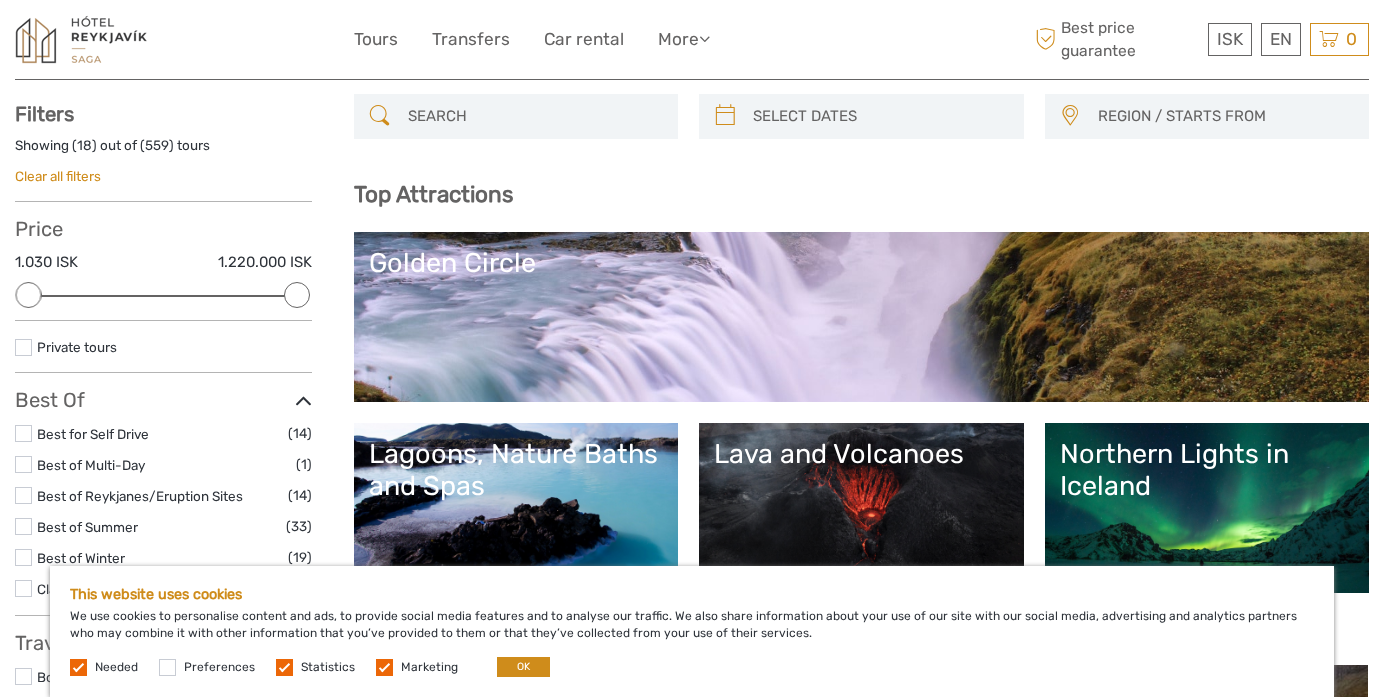 click at bounding box center [284, 667] 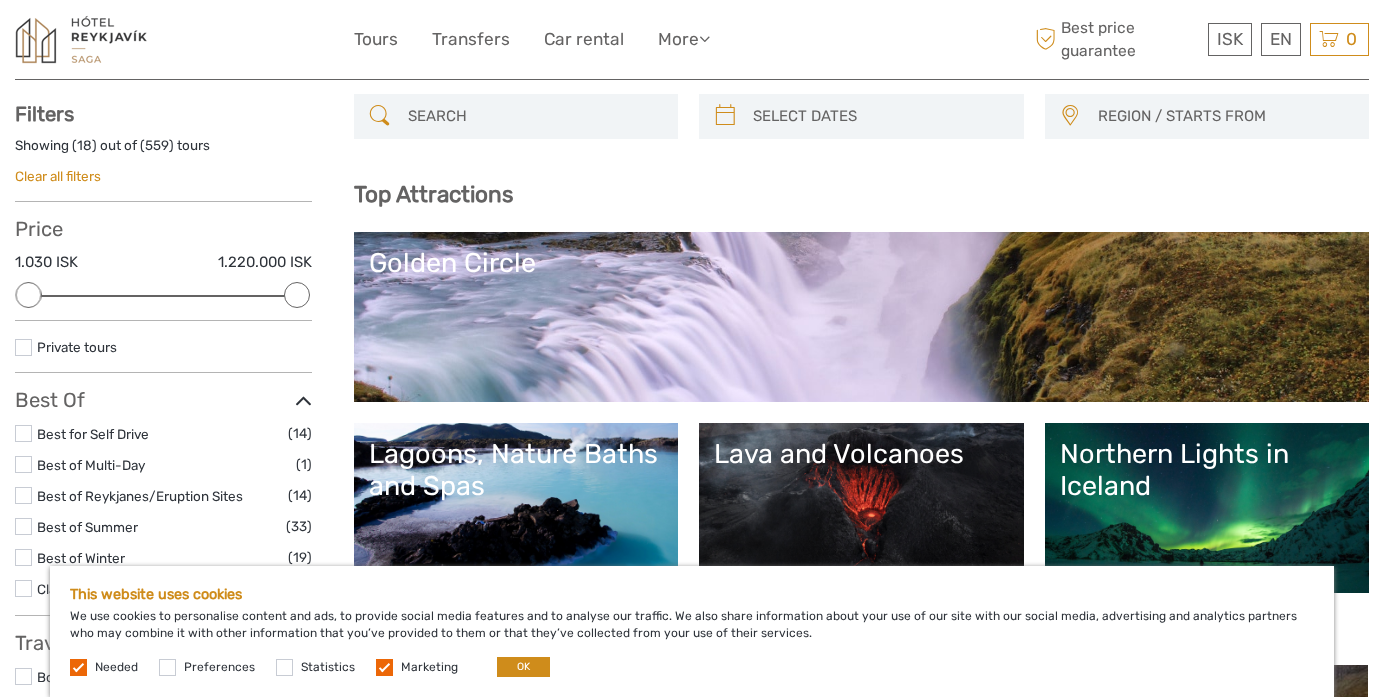 click at bounding box center (384, 667) 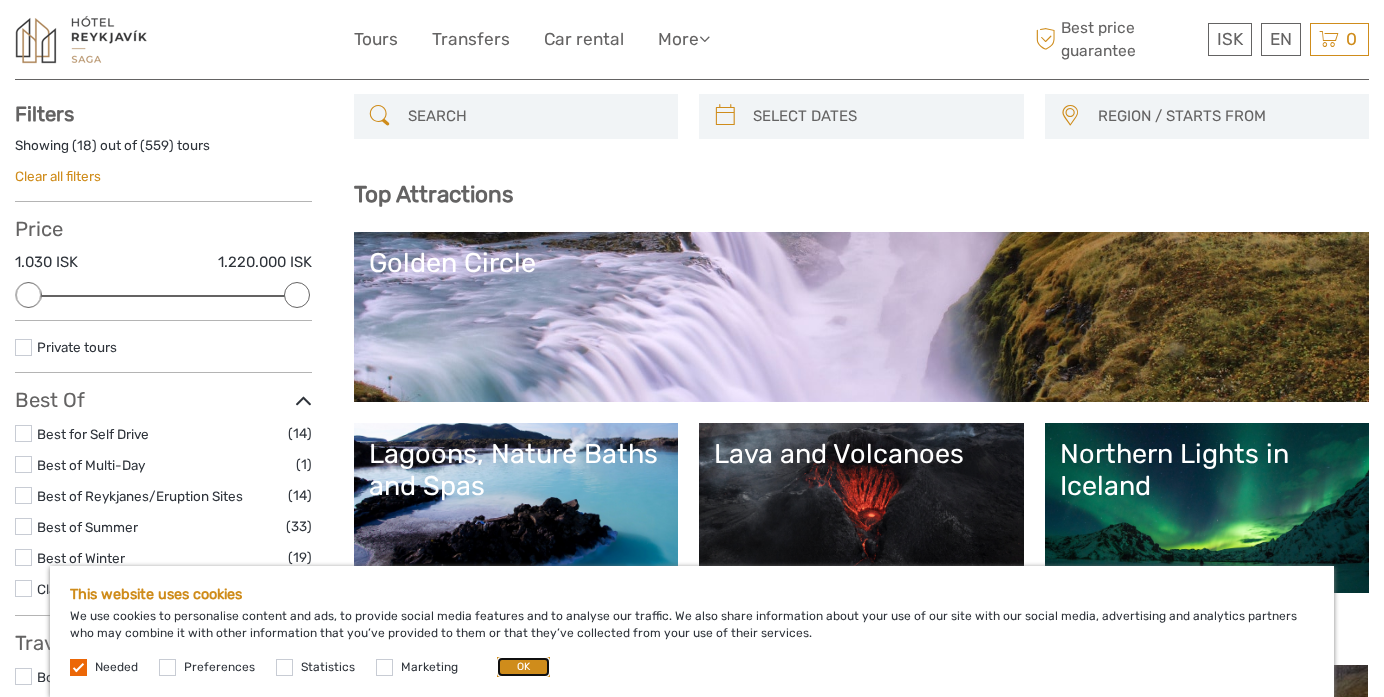 click on "OK" at bounding box center [523, 667] 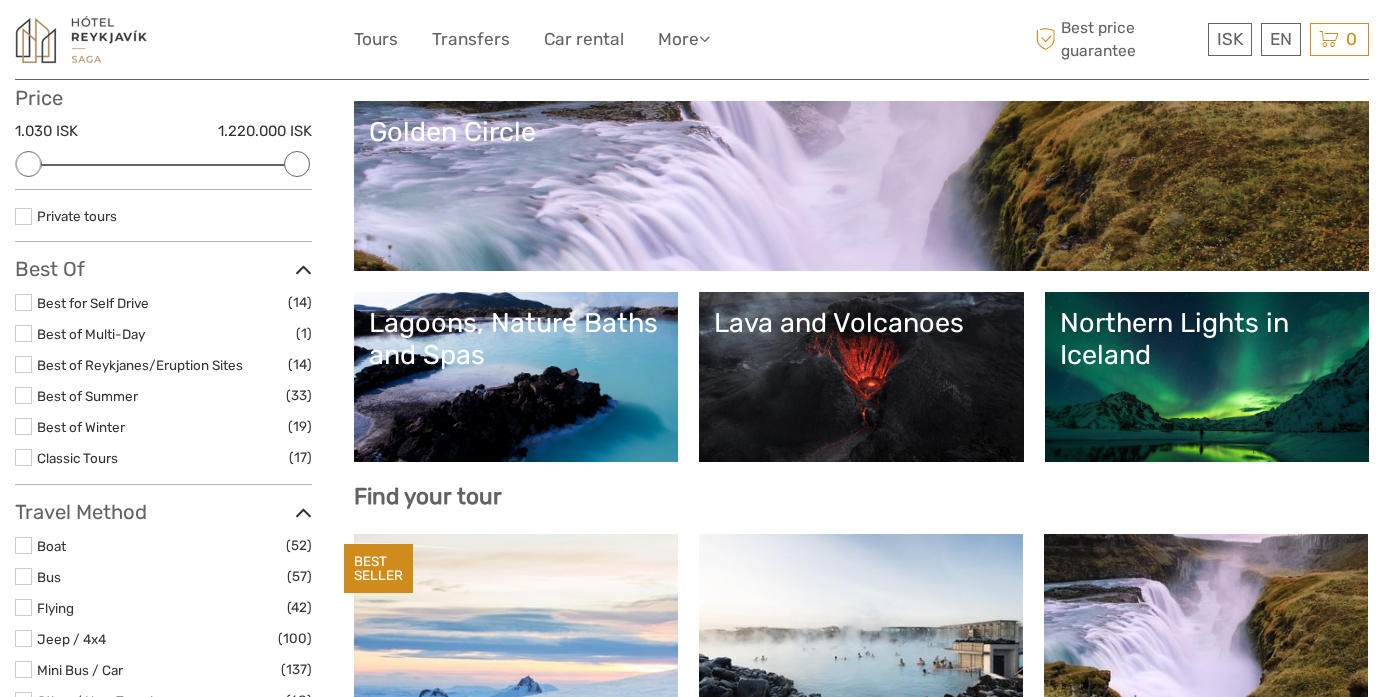 scroll, scrollTop: 200, scrollLeft: 0, axis: vertical 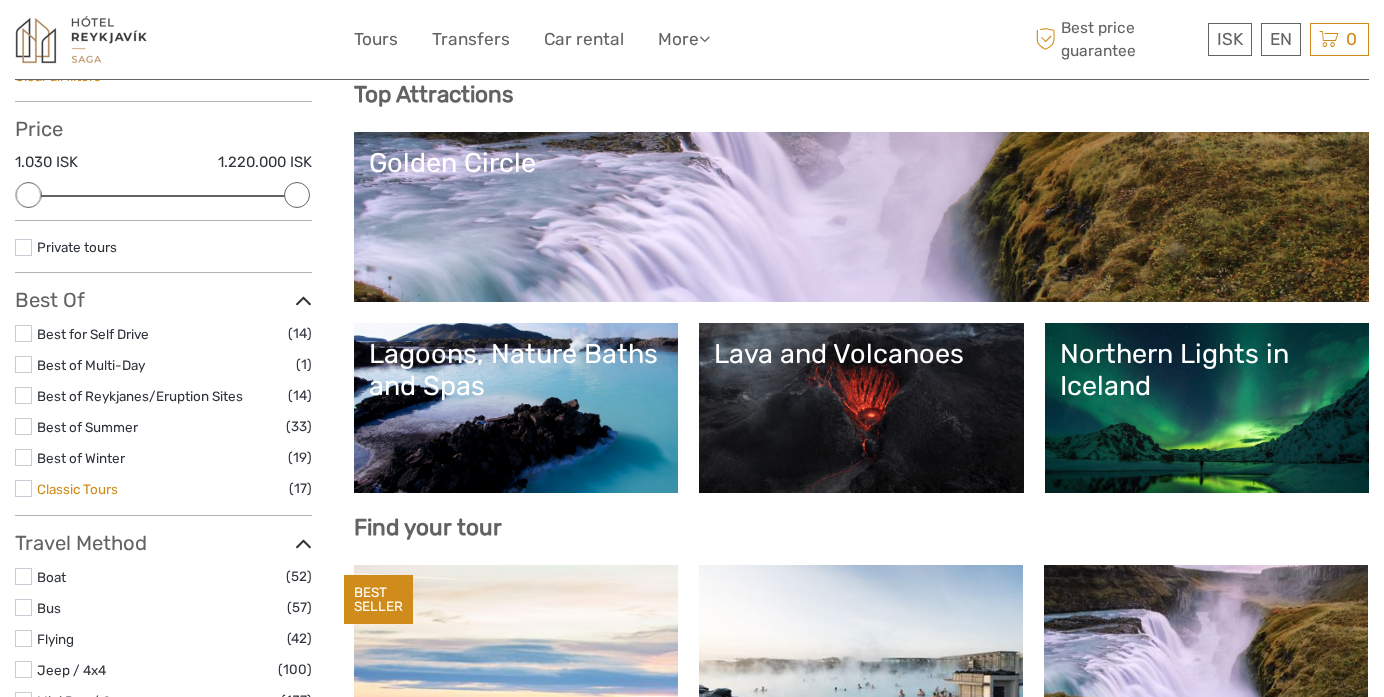 click on "Classic Tours" at bounding box center [77, 489] 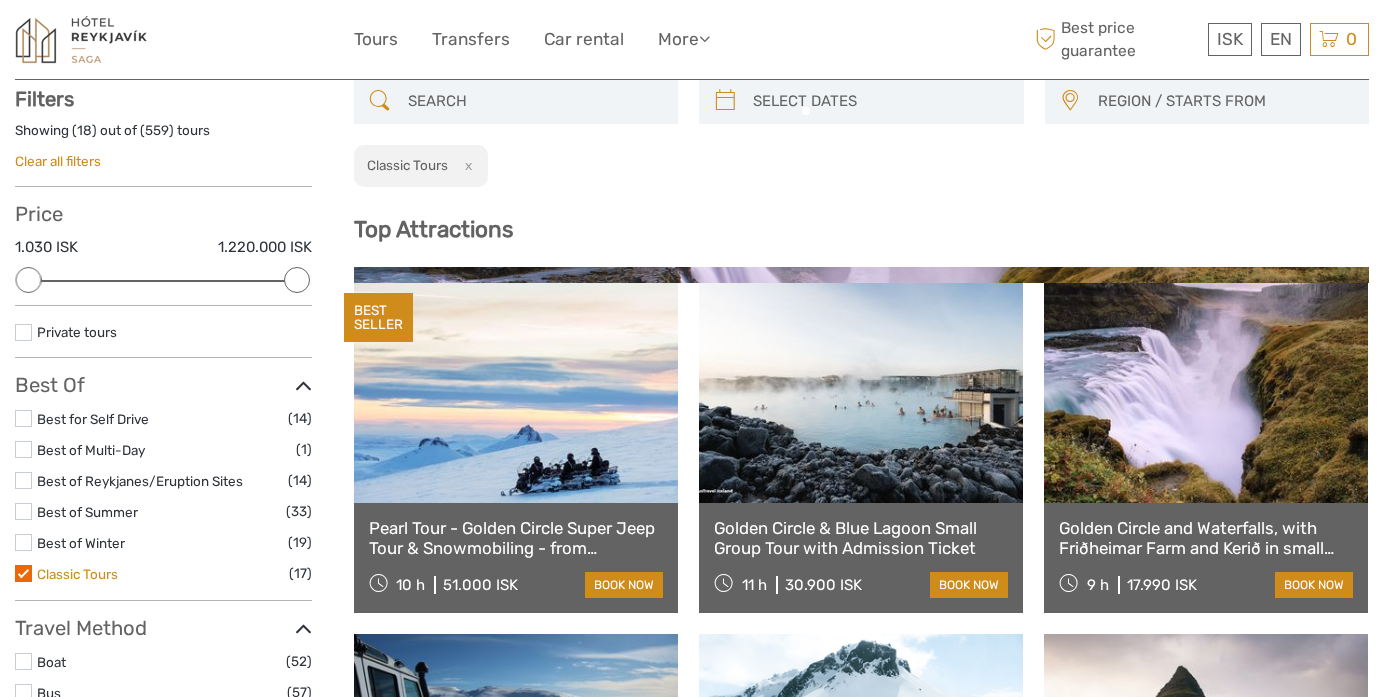 scroll, scrollTop: 114, scrollLeft: 0, axis: vertical 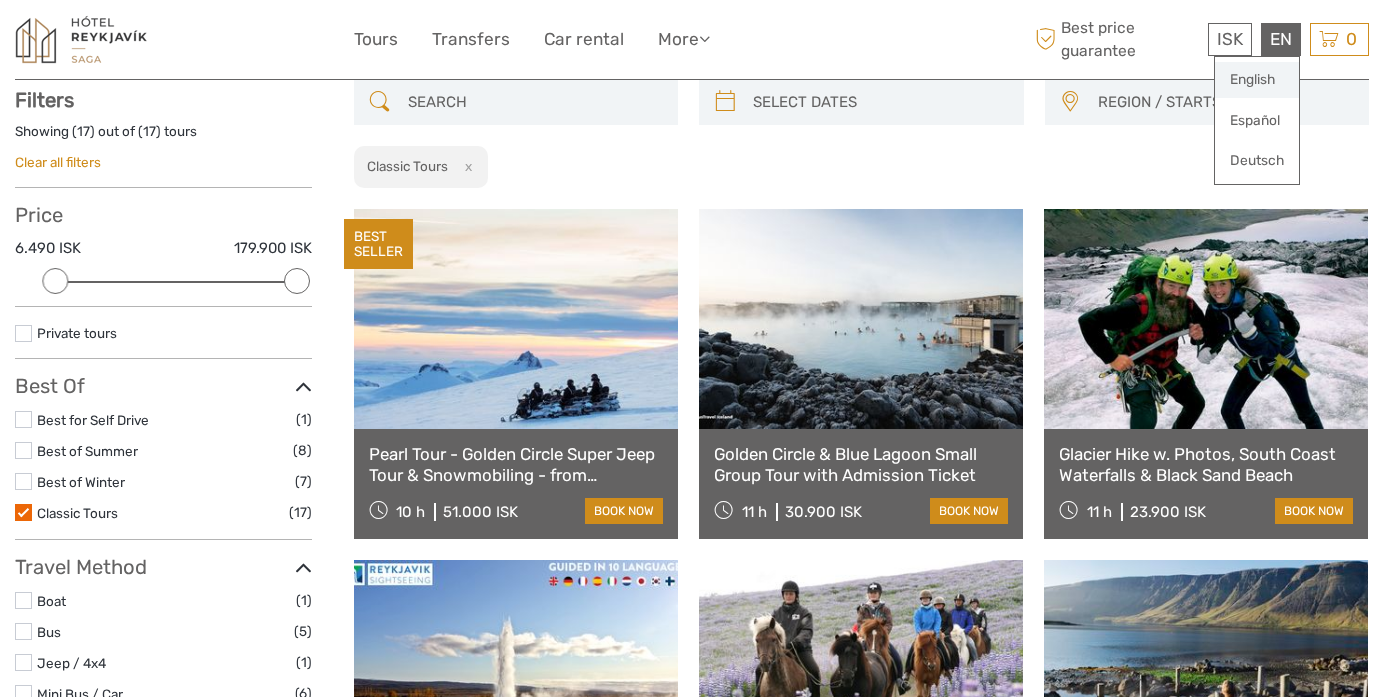 click on "English" at bounding box center [1257, 80] 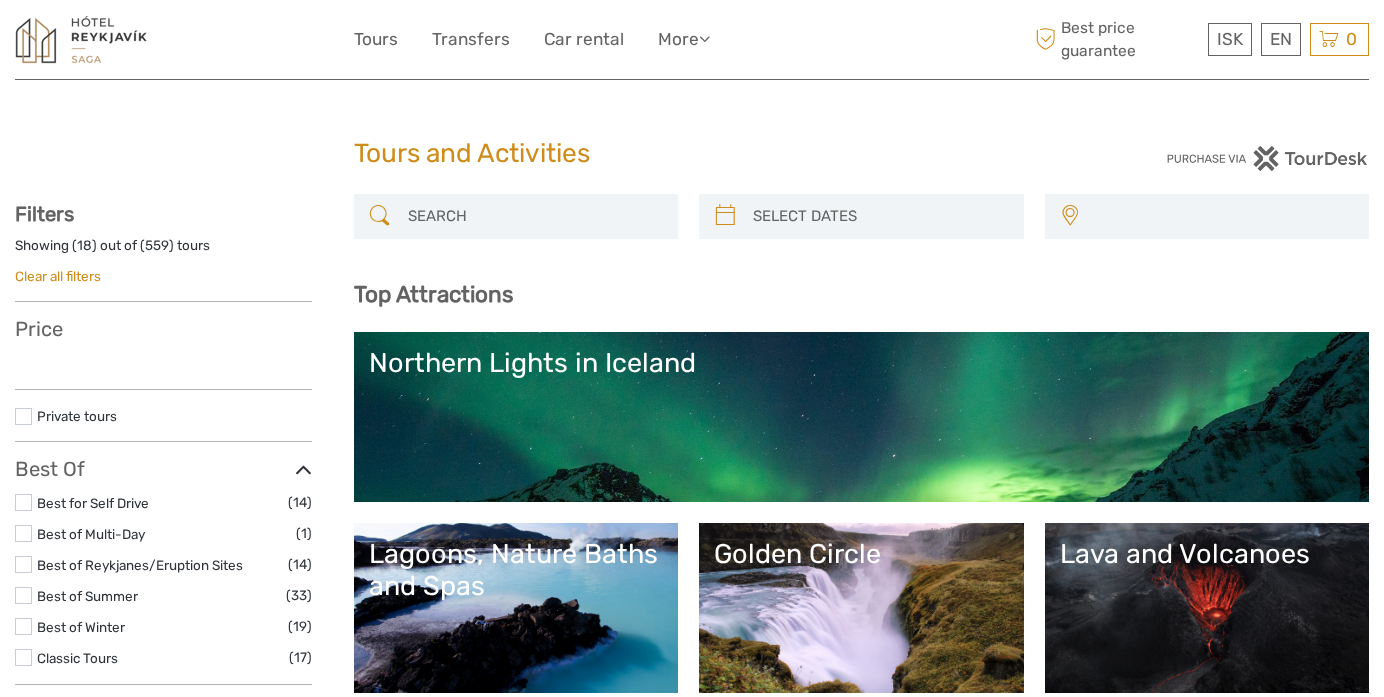 select 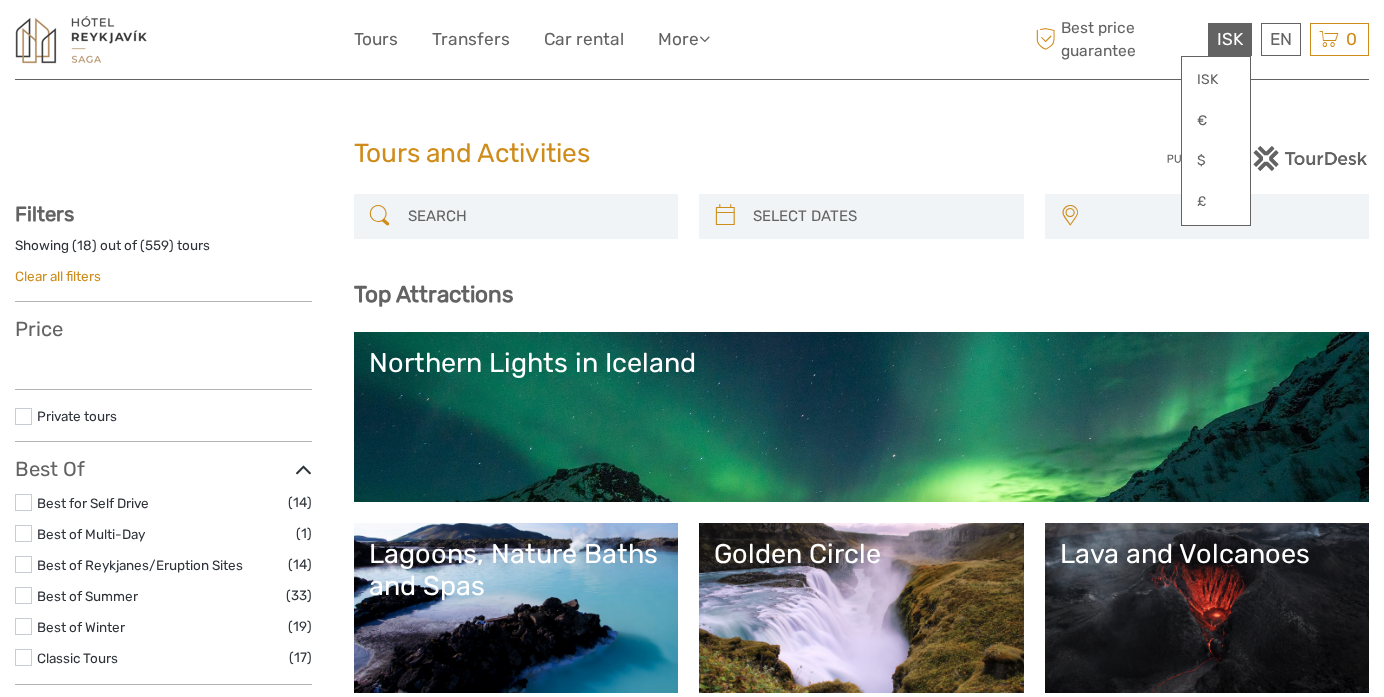 select 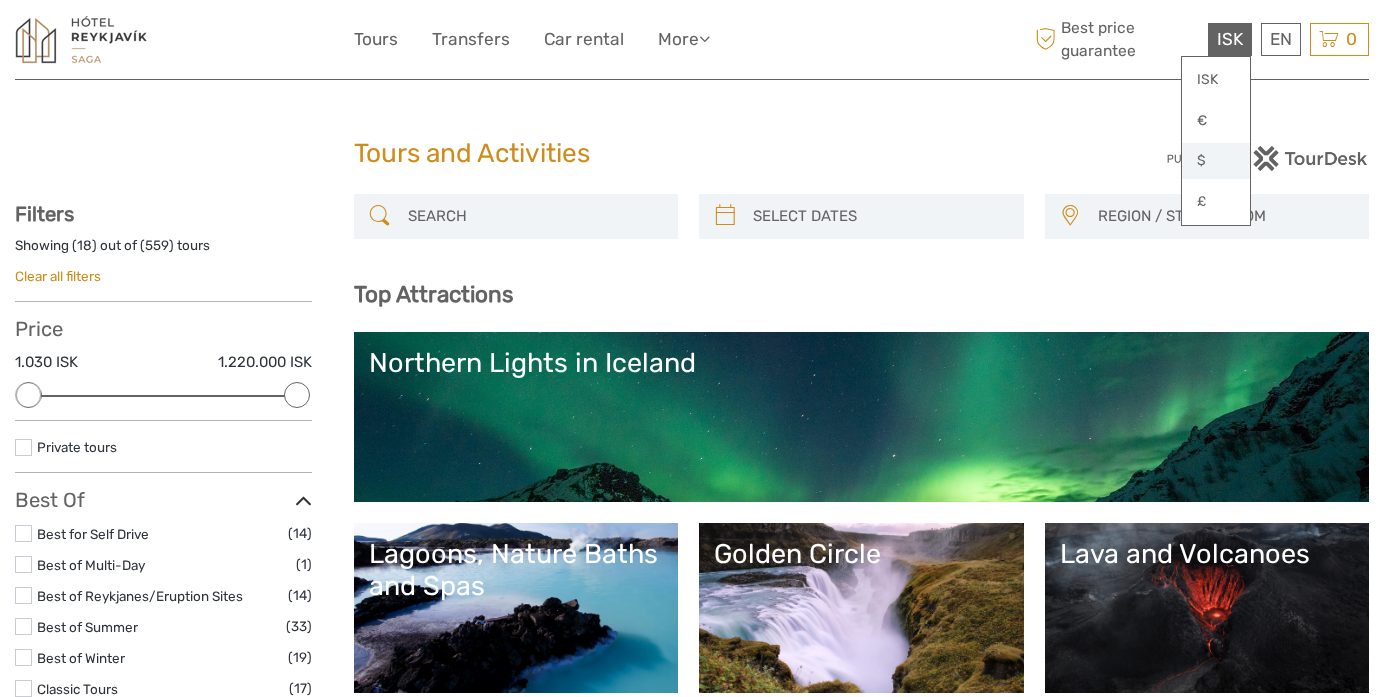 scroll, scrollTop: 0, scrollLeft: 0, axis: both 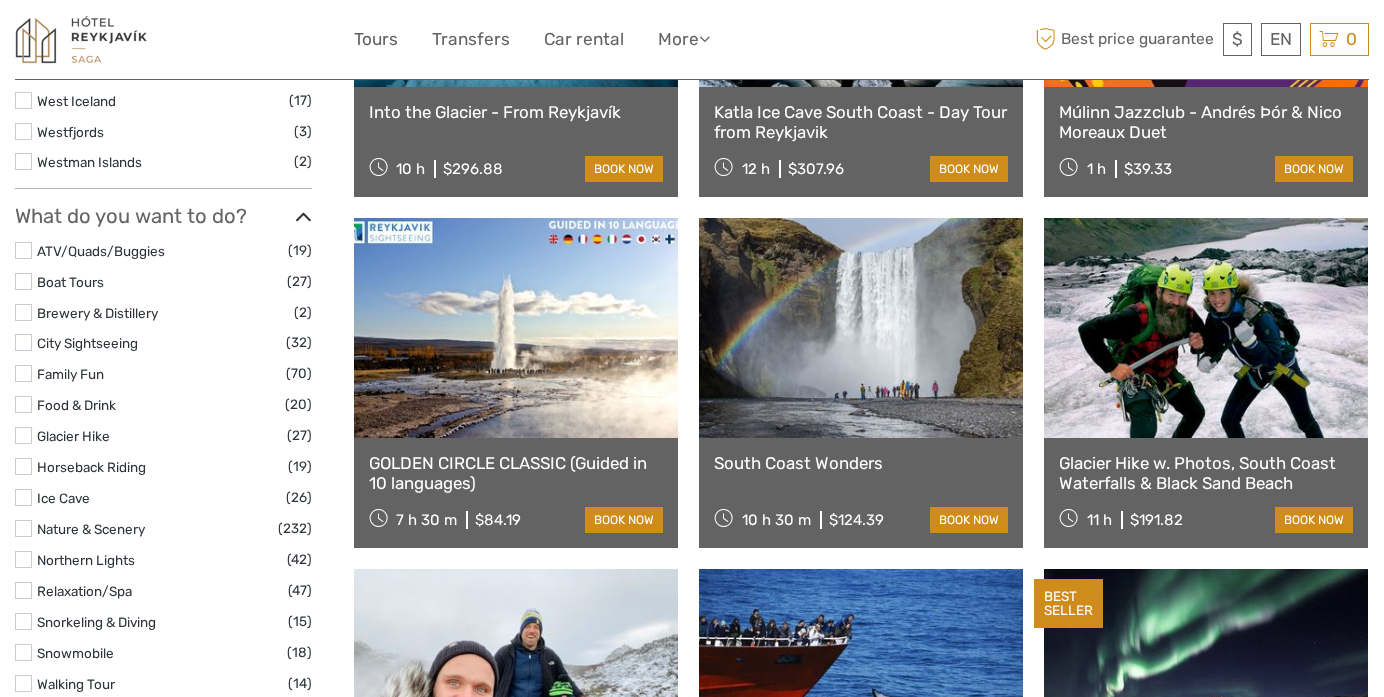 click on "South Coast Wonders" at bounding box center [861, 463] 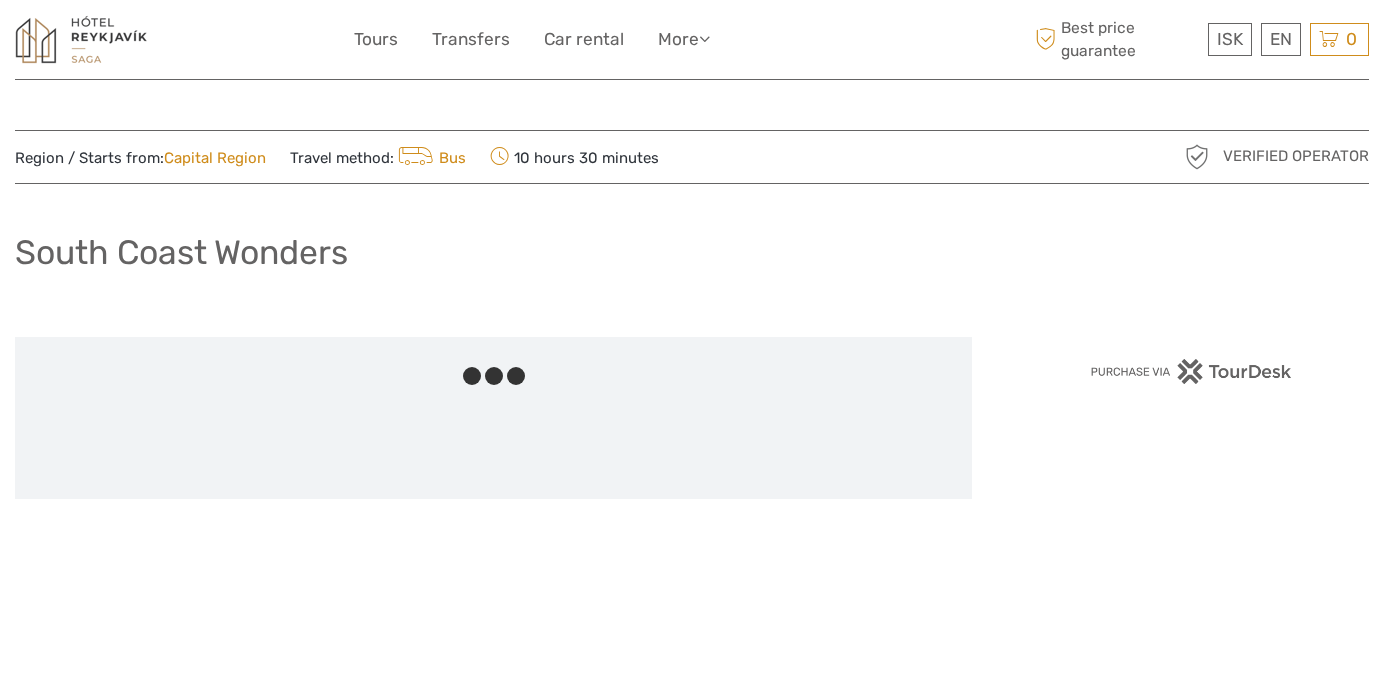 scroll, scrollTop: 0, scrollLeft: 0, axis: both 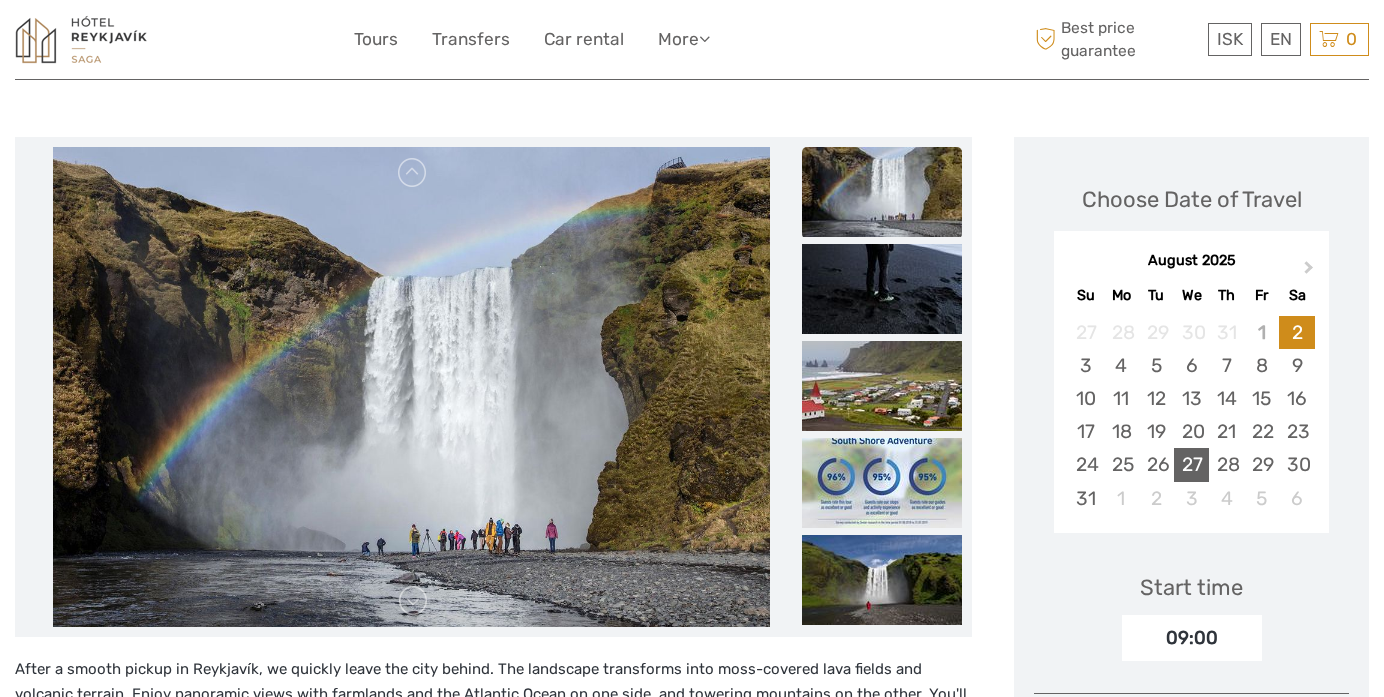click on "27" at bounding box center [1191, 464] 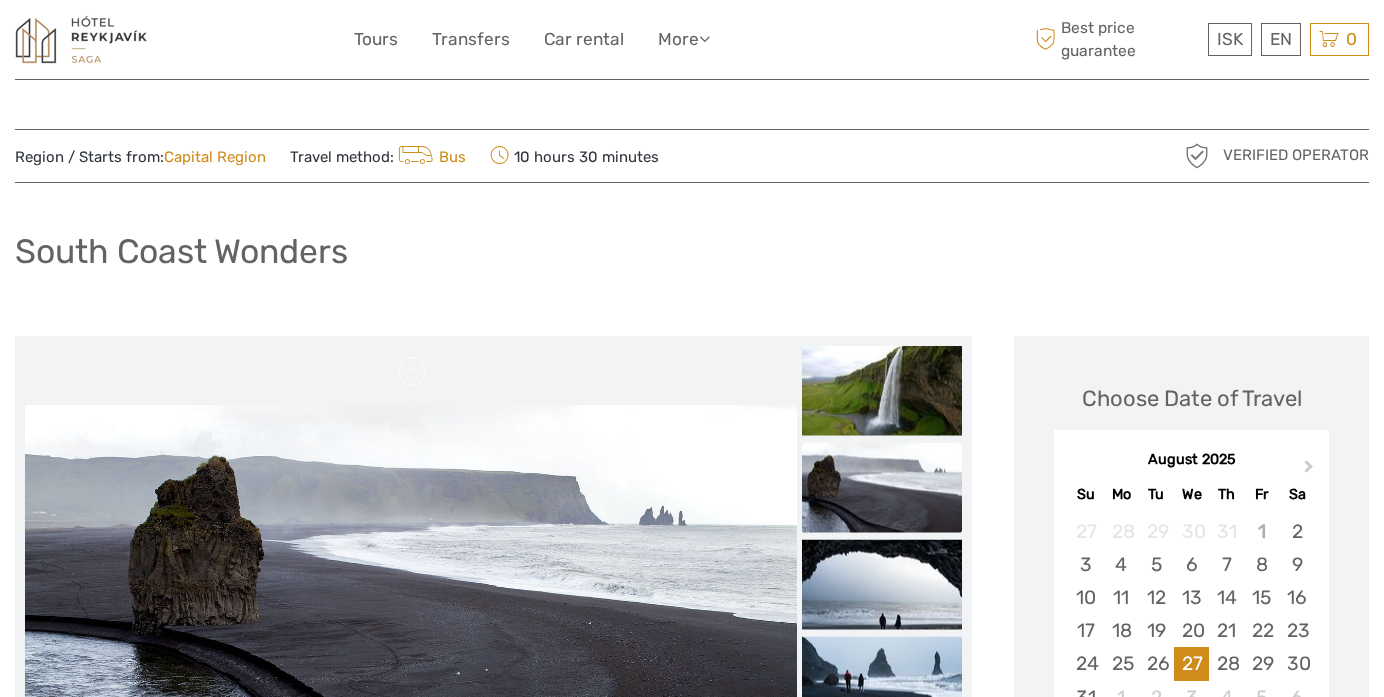 scroll, scrollTop: 0, scrollLeft: 0, axis: both 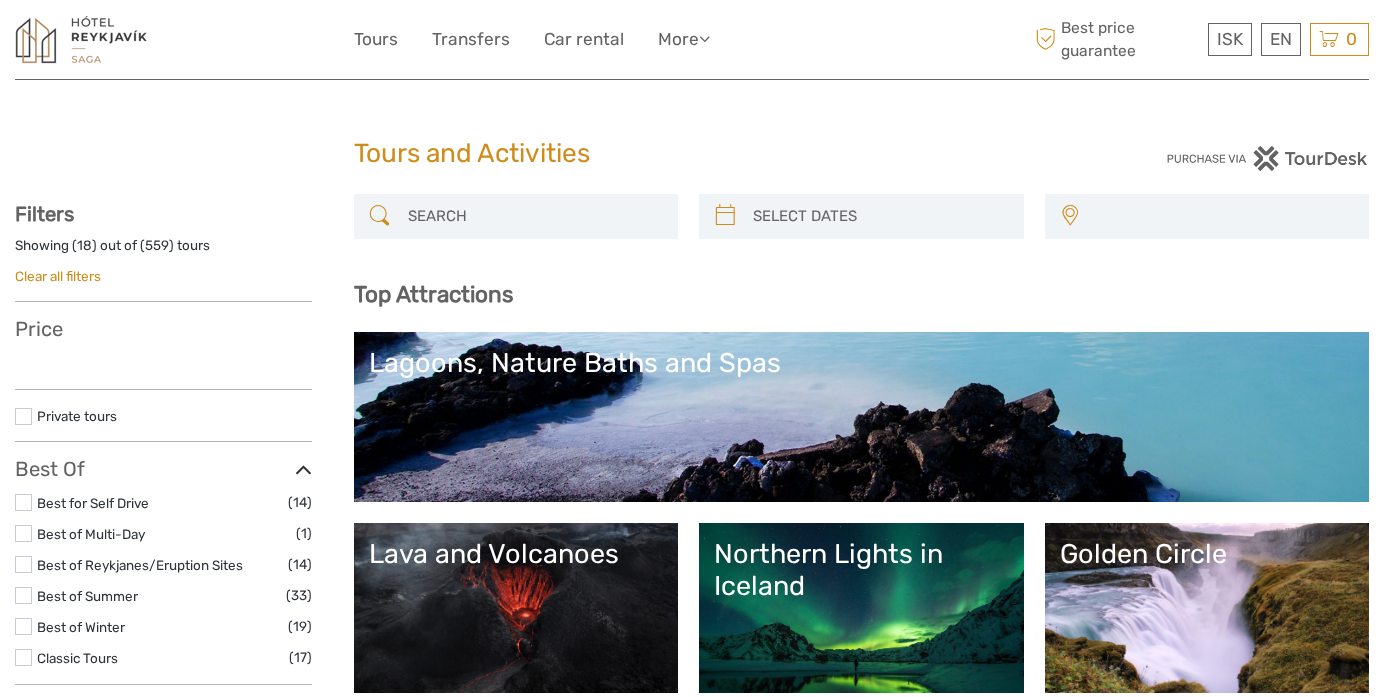 select 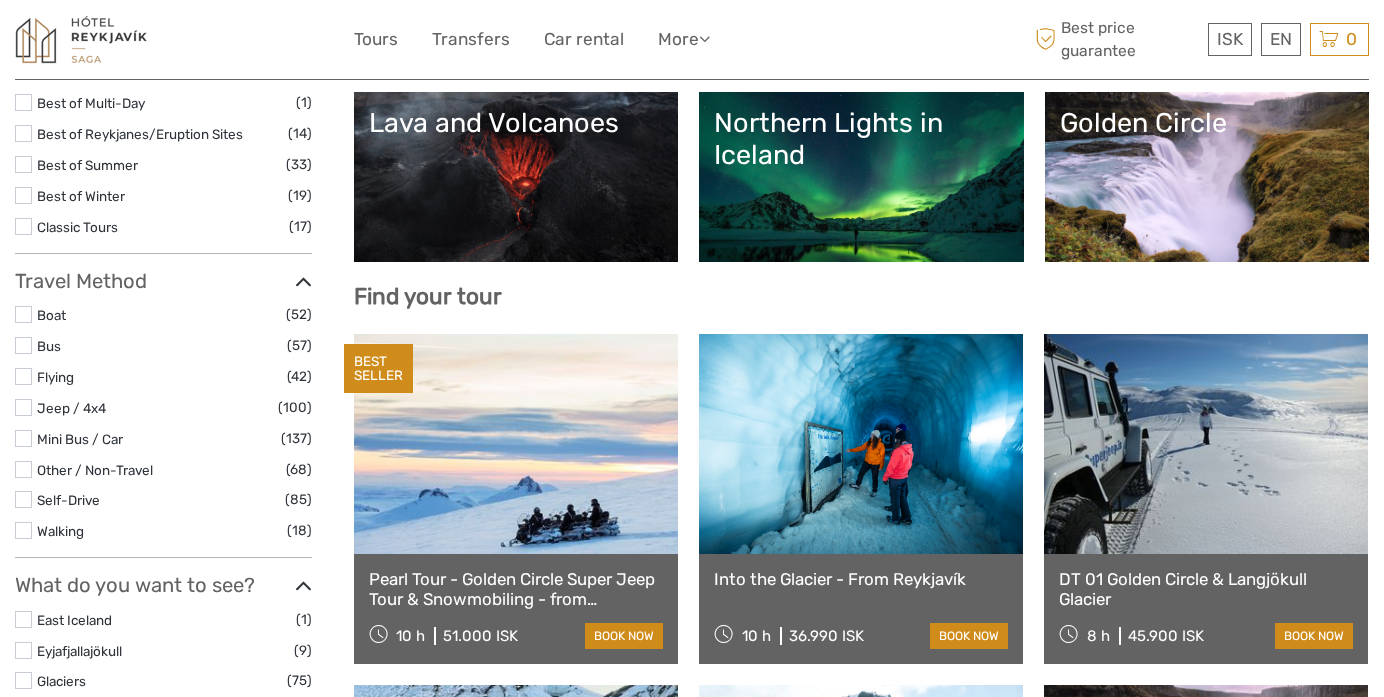 select 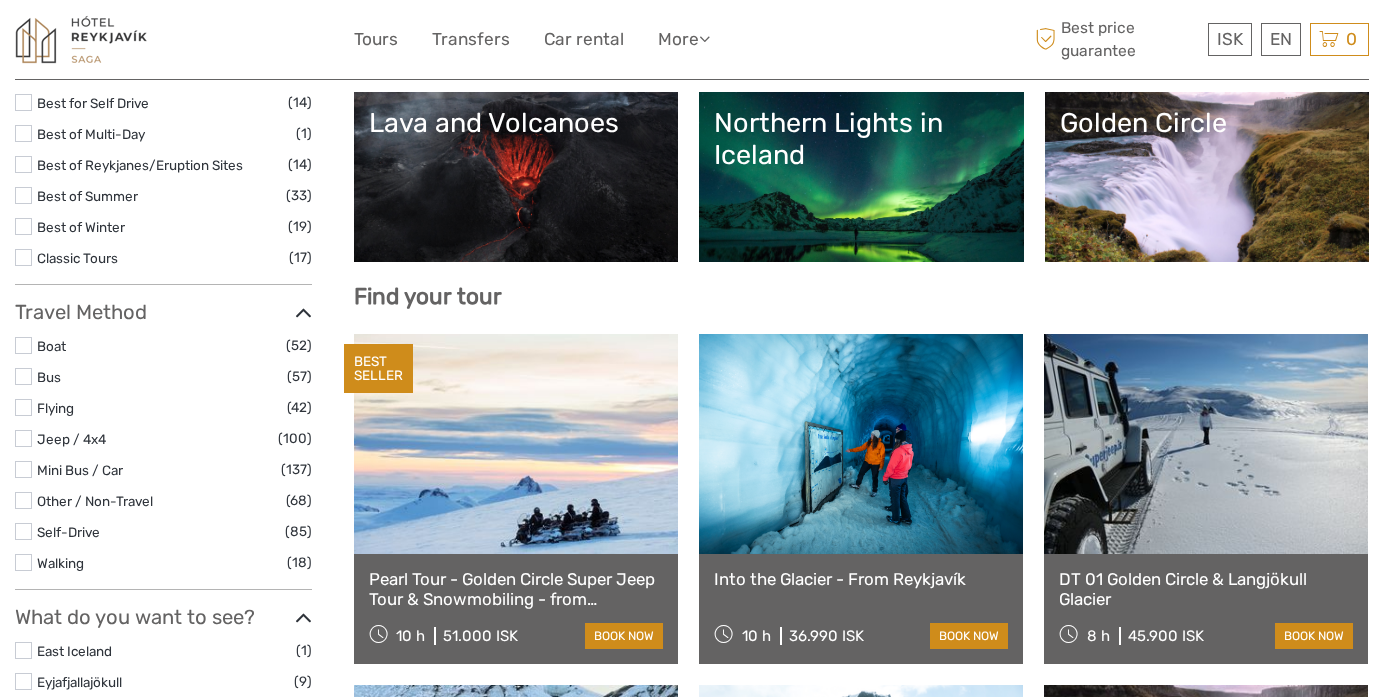 scroll, scrollTop: 0, scrollLeft: 0, axis: both 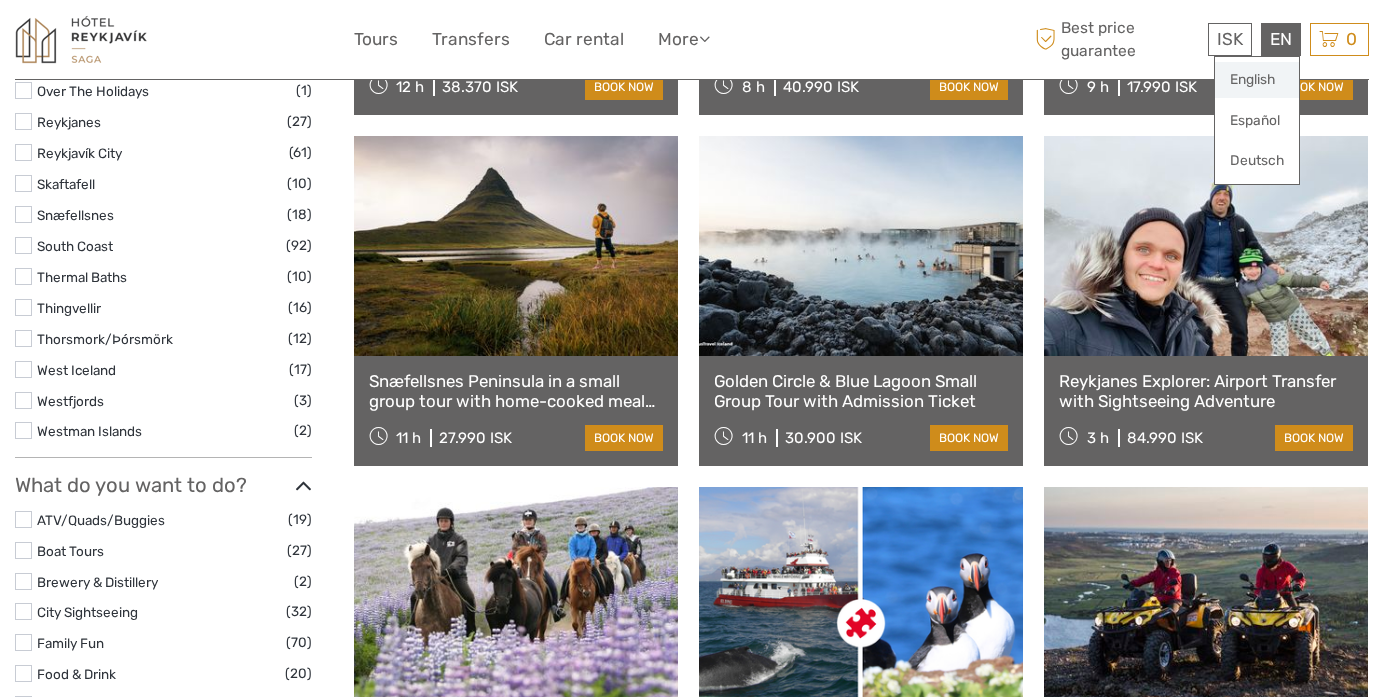 click on "English" at bounding box center [1257, 80] 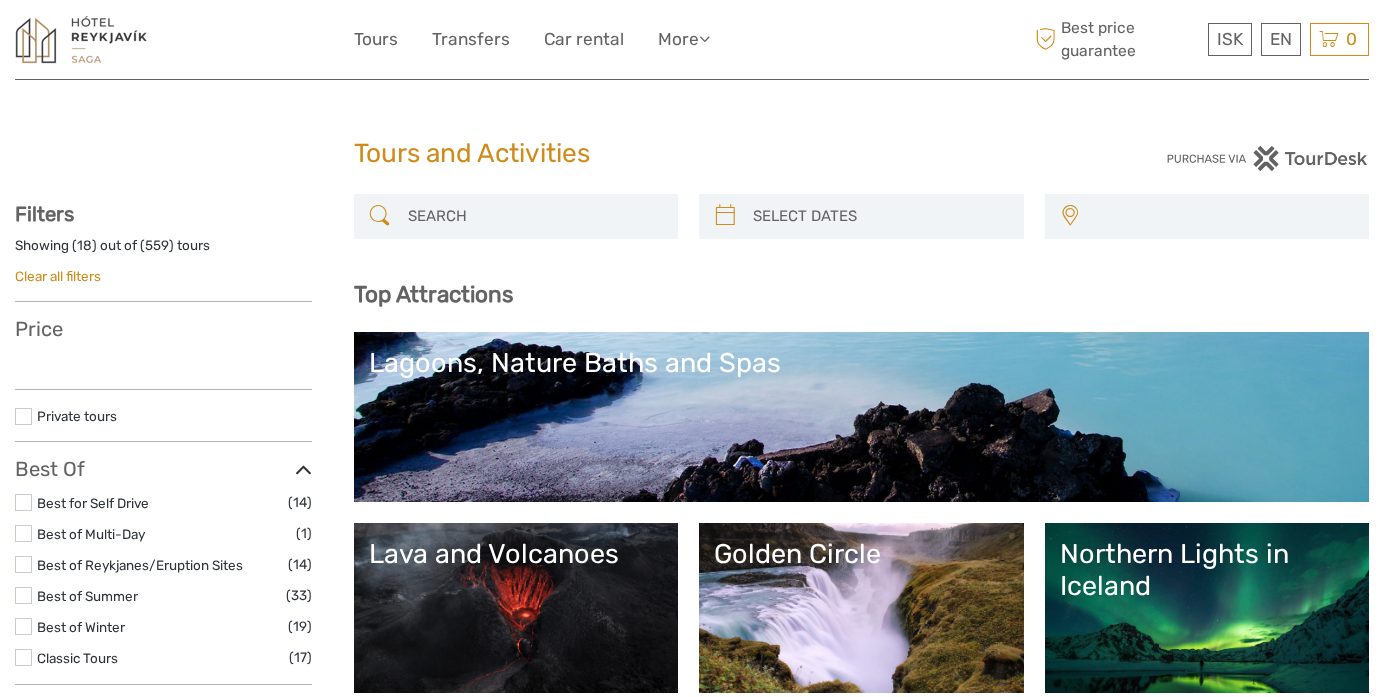 select 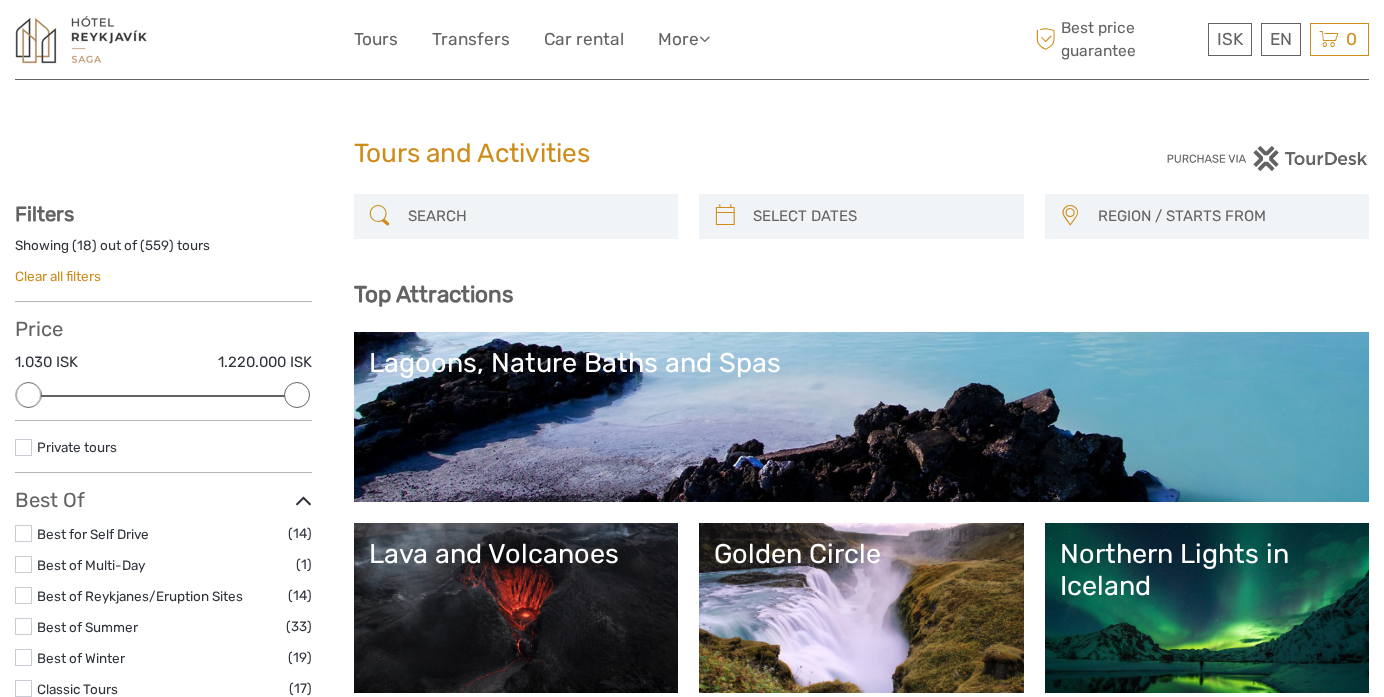 click on "ISK
ISK
€
$
£" at bounding box center [1230, 39] 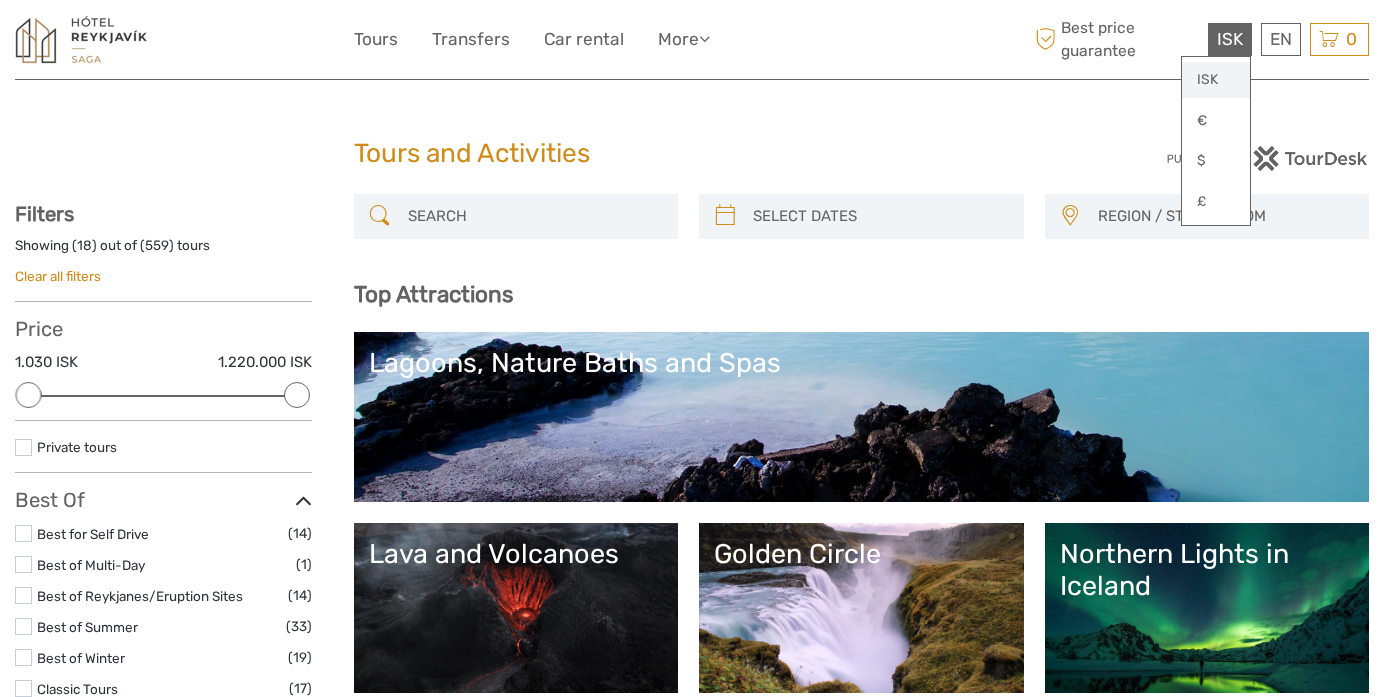 scroll, scrollTop: 0, scrollLeft: 0, axis: both 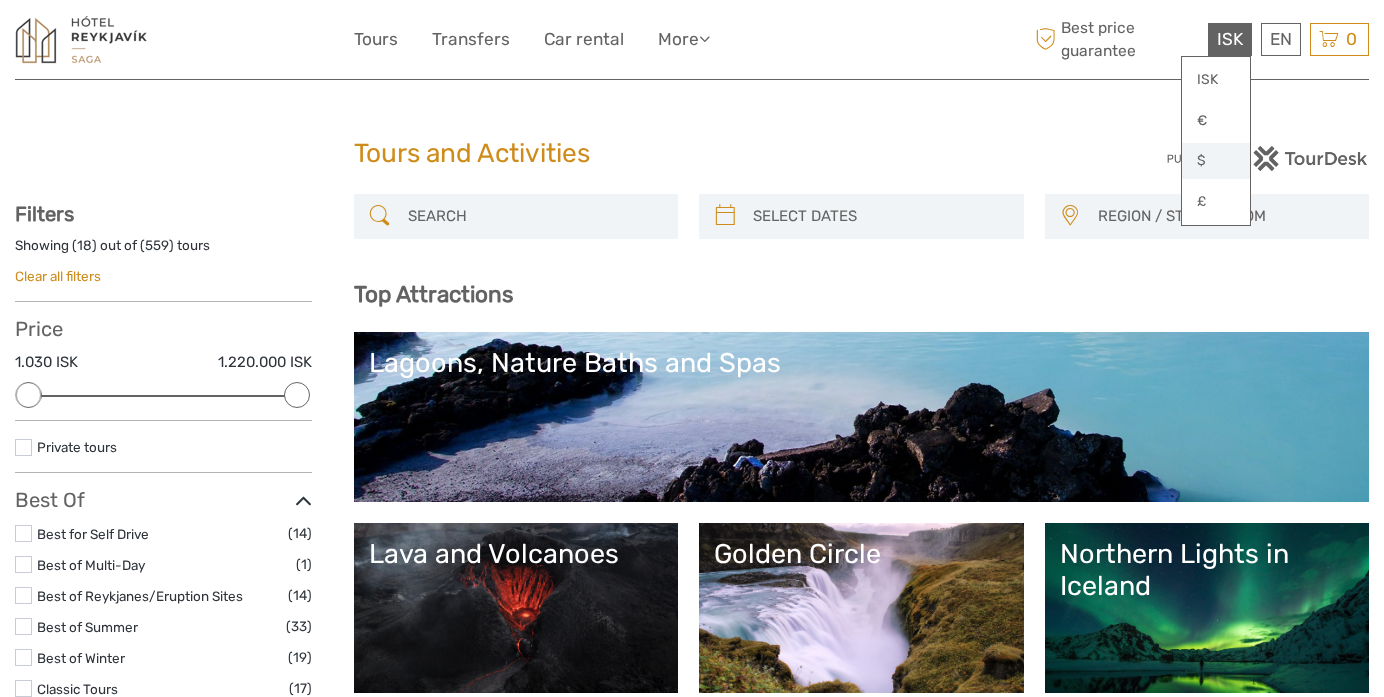 click on "$" at bounding box center [1216, 161] 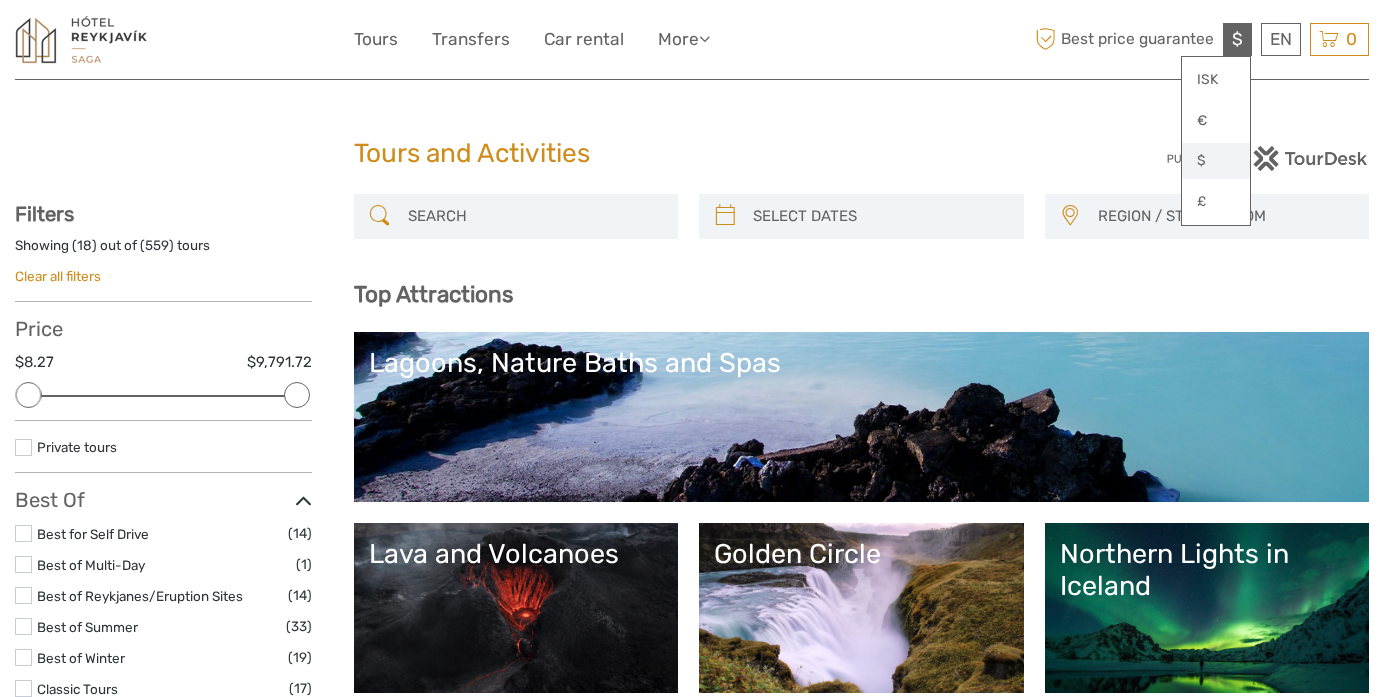 click on "$" at bounding box center [1216, 161] 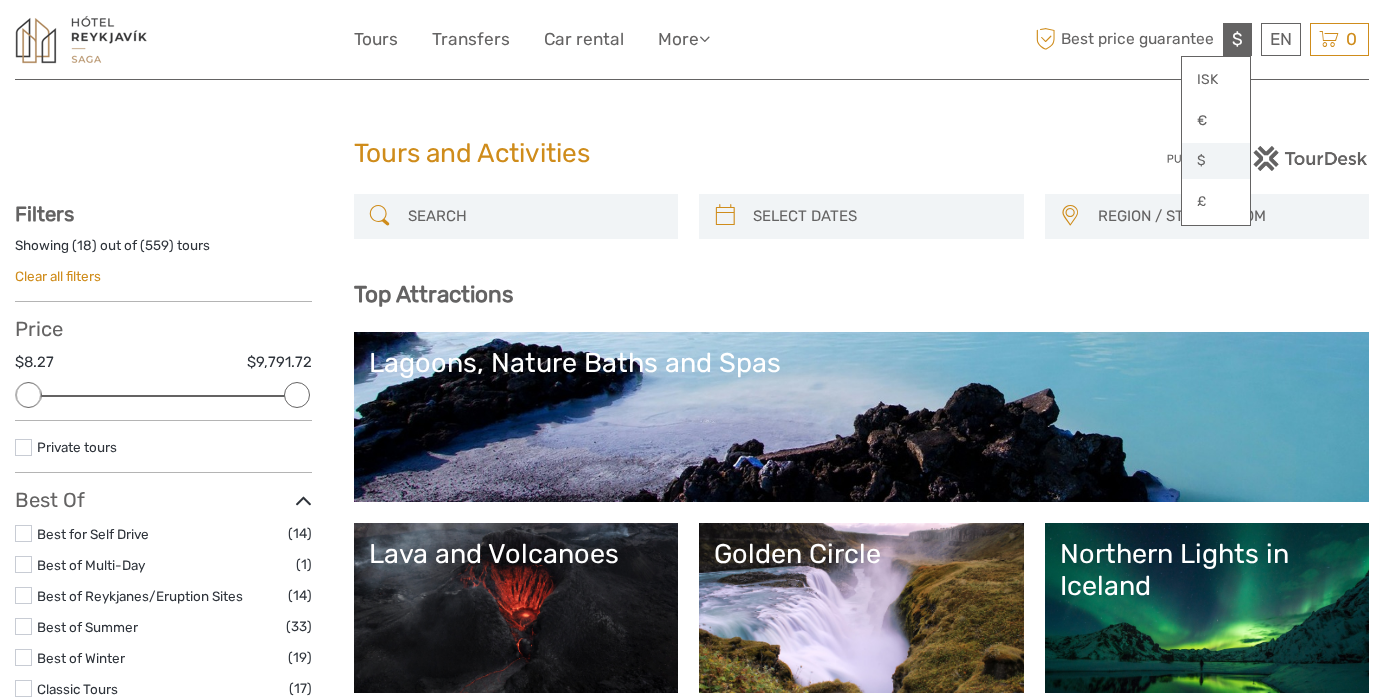click on "$" at bounding box center (1216, 161) 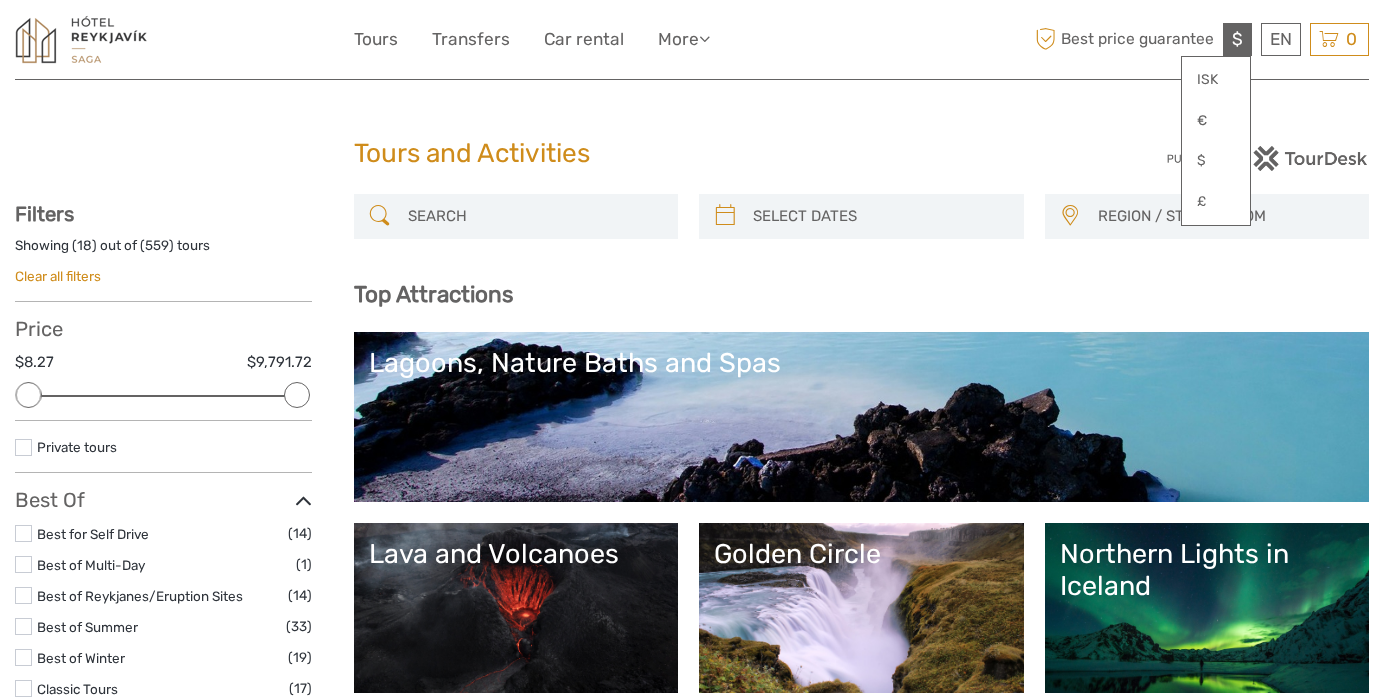 click on "Tours and Activities" at bounding box center (692, 154) 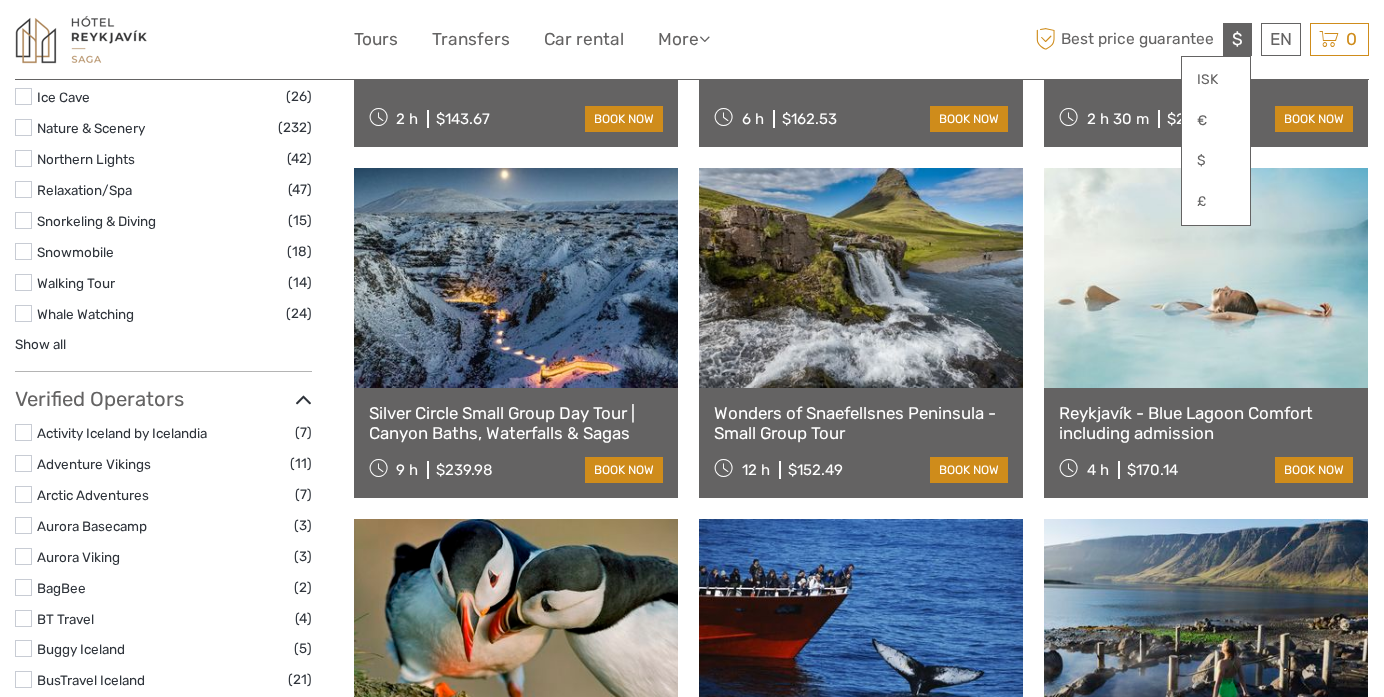 scroll, scrollTop: 2000, scrollLeft: 0, axis: vertical 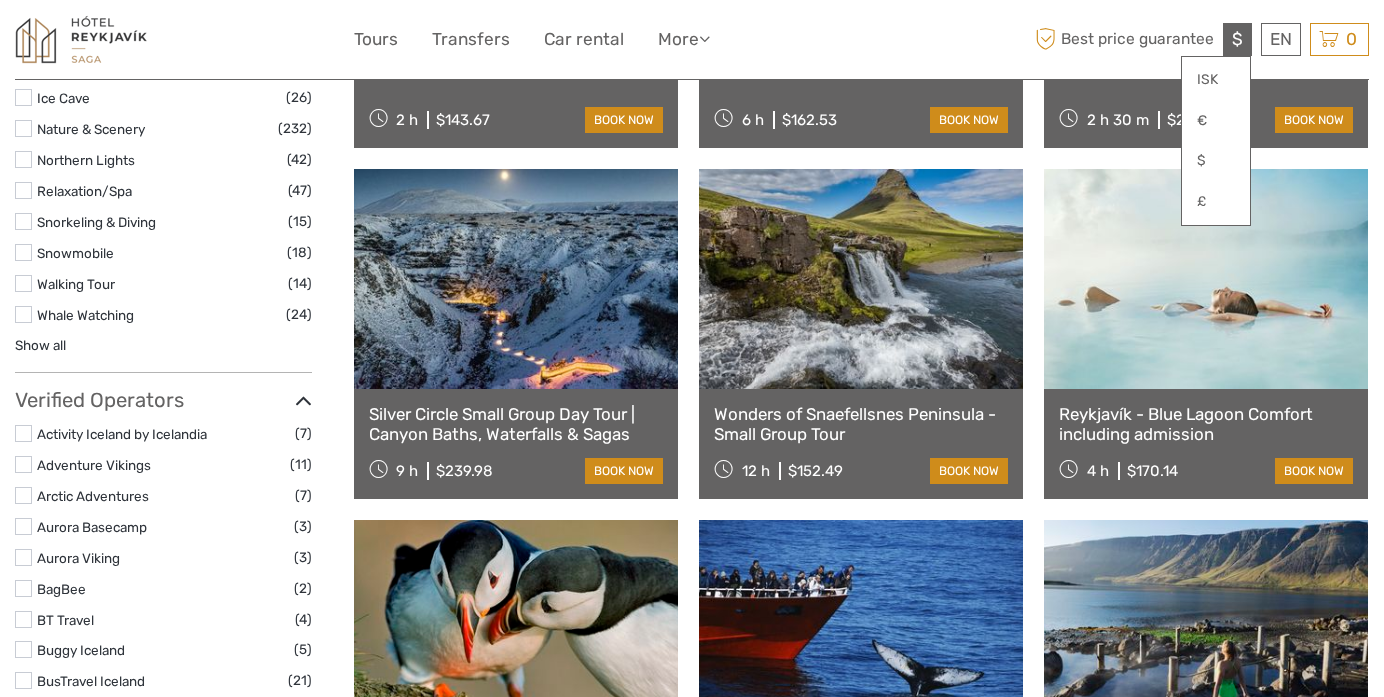 click on "Best price guarantee" at bounding box center [1125, 39] 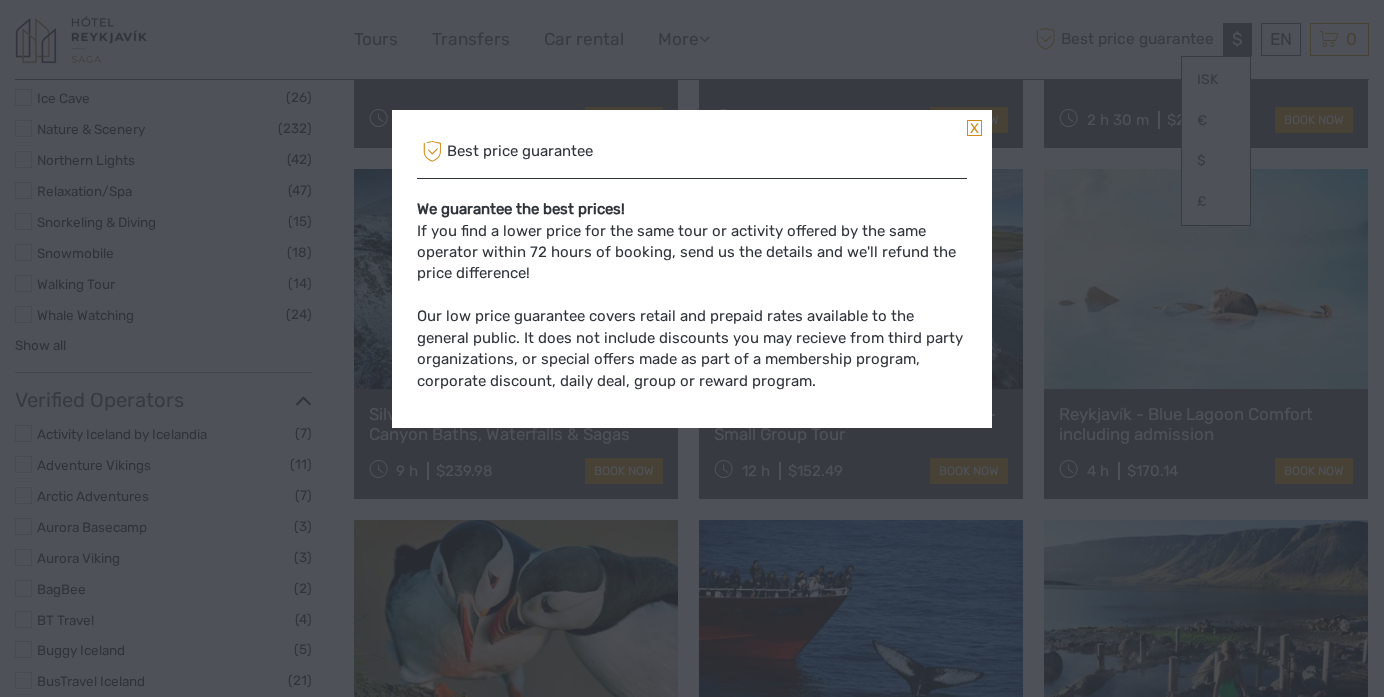 click at bounding box center (974, 128) 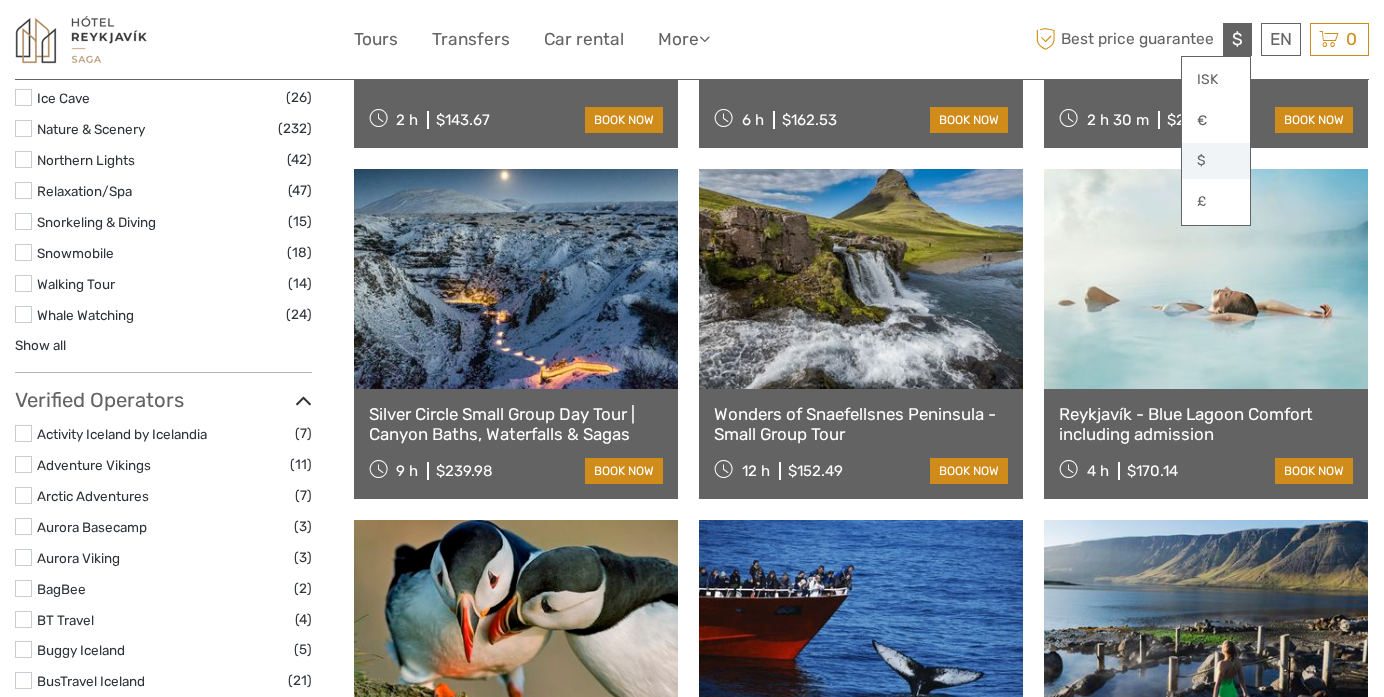 click on "$" at bounding box center [1216, 161] 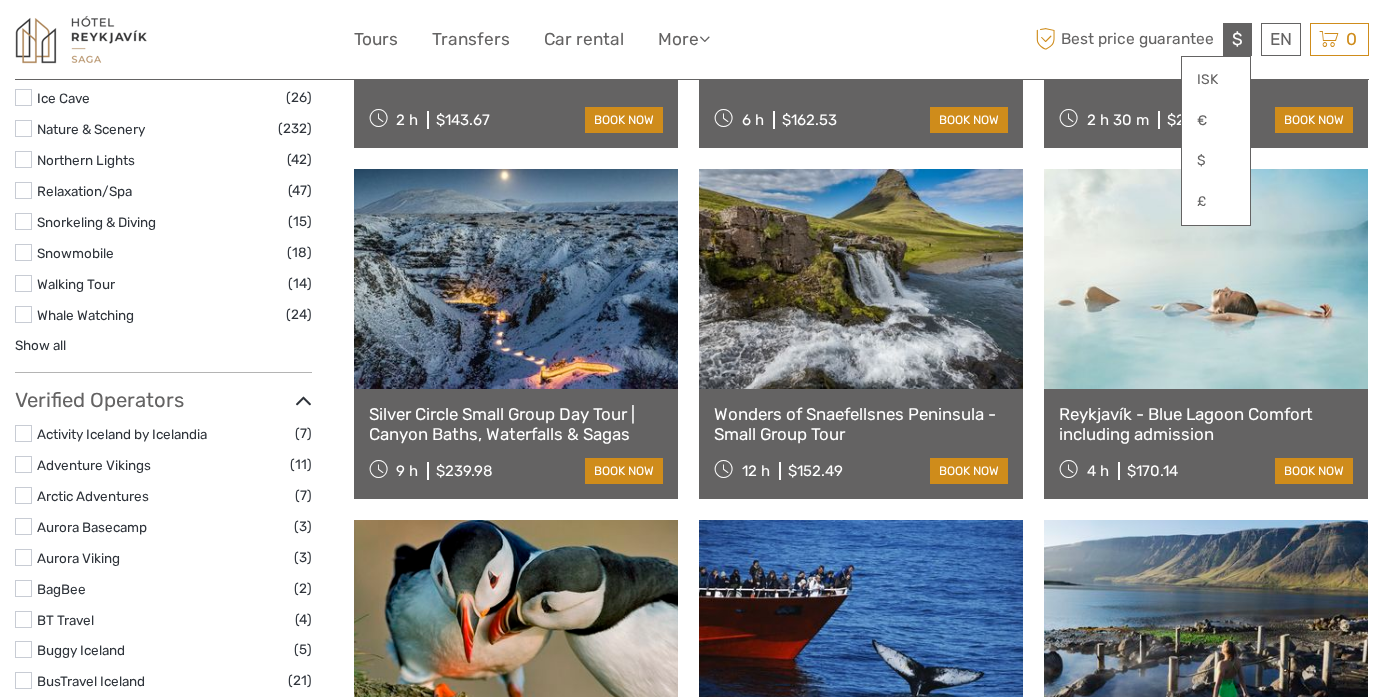 click on "$" at bounding box center [1237, 39] 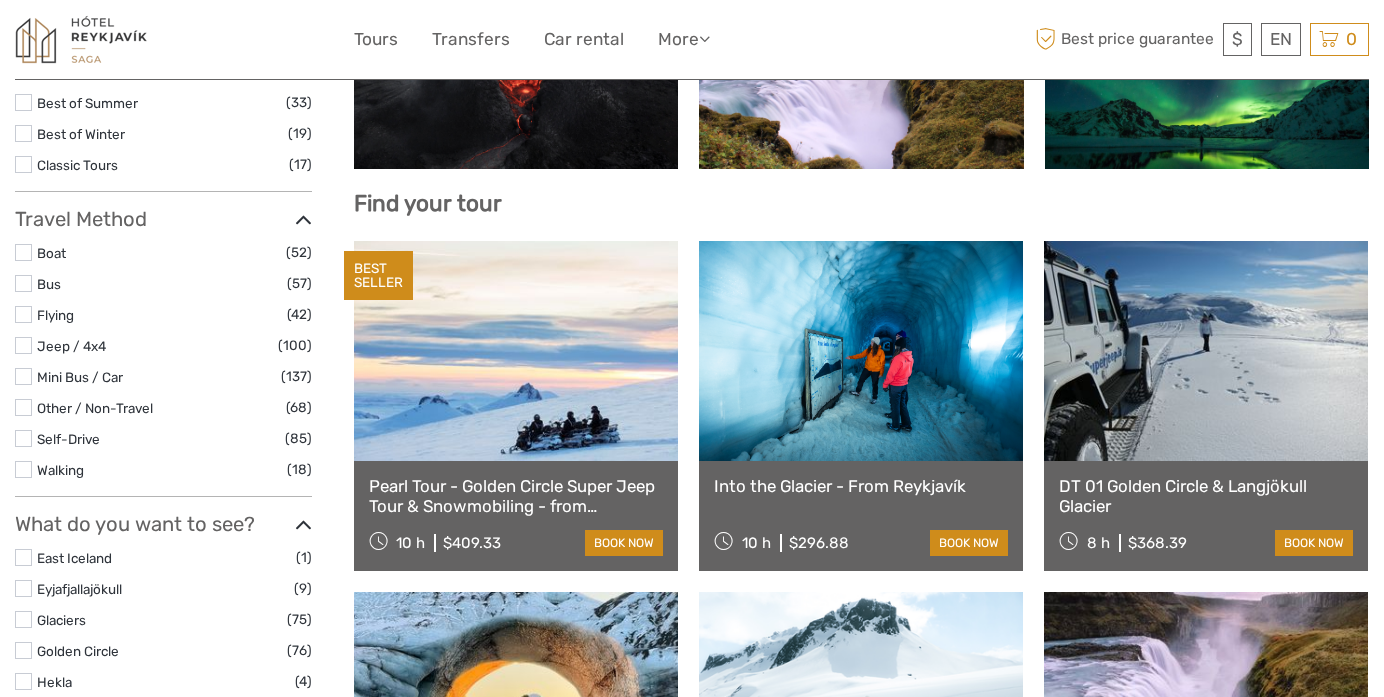 scroll, scrollTop: 400, scrollLeft: 0, axis: vertical 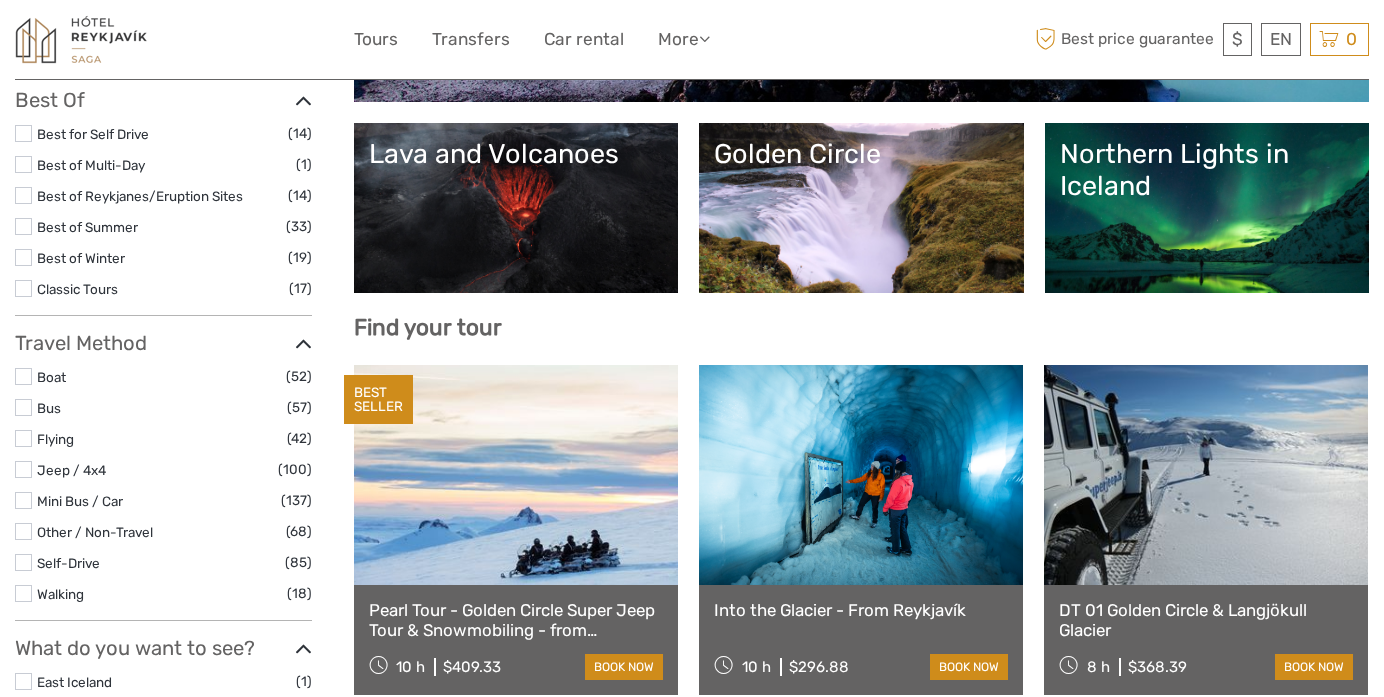 click on "Golden Circle" at bounding box center [861, 154] 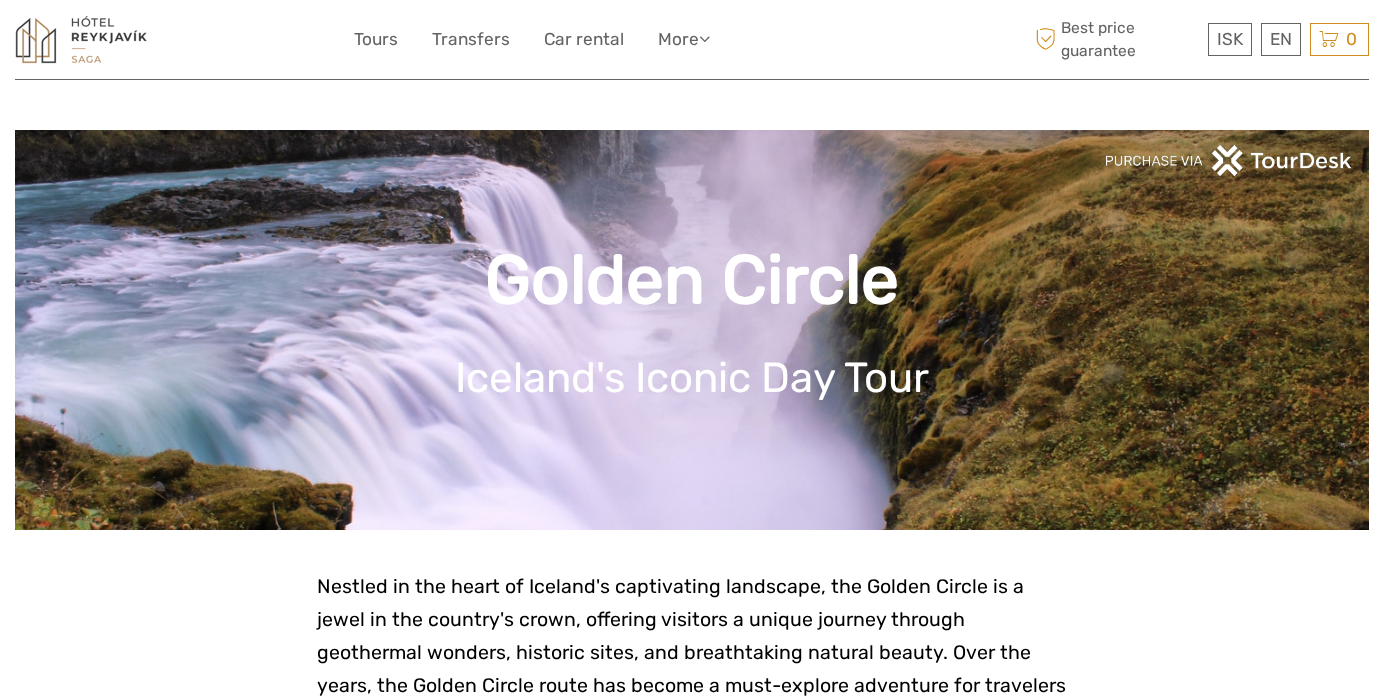 scroll, scrollTop: 0, scrollLeft: 0, axis: both 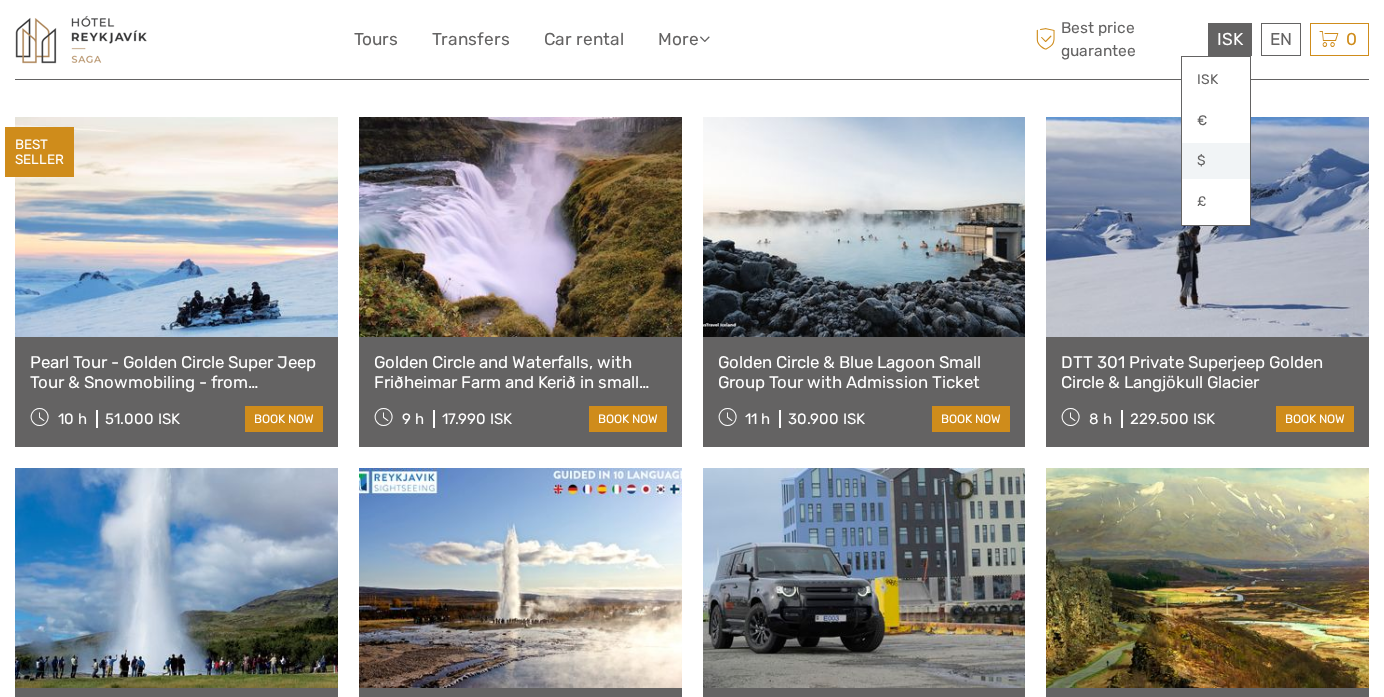 click on "$" at bounding box center (1216, 161) 